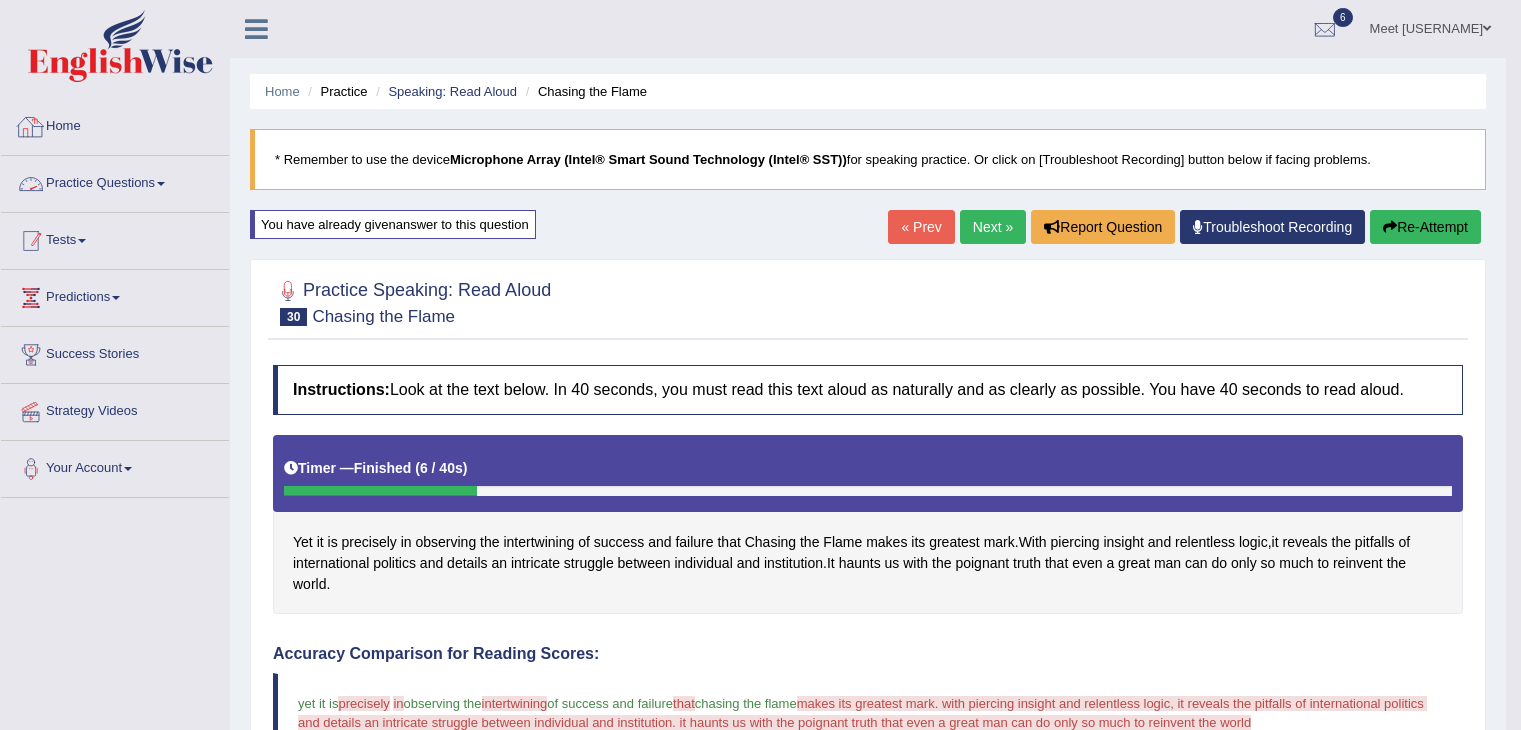 scroll, scrollTop: 0, scrollLeft: 0, axis: both 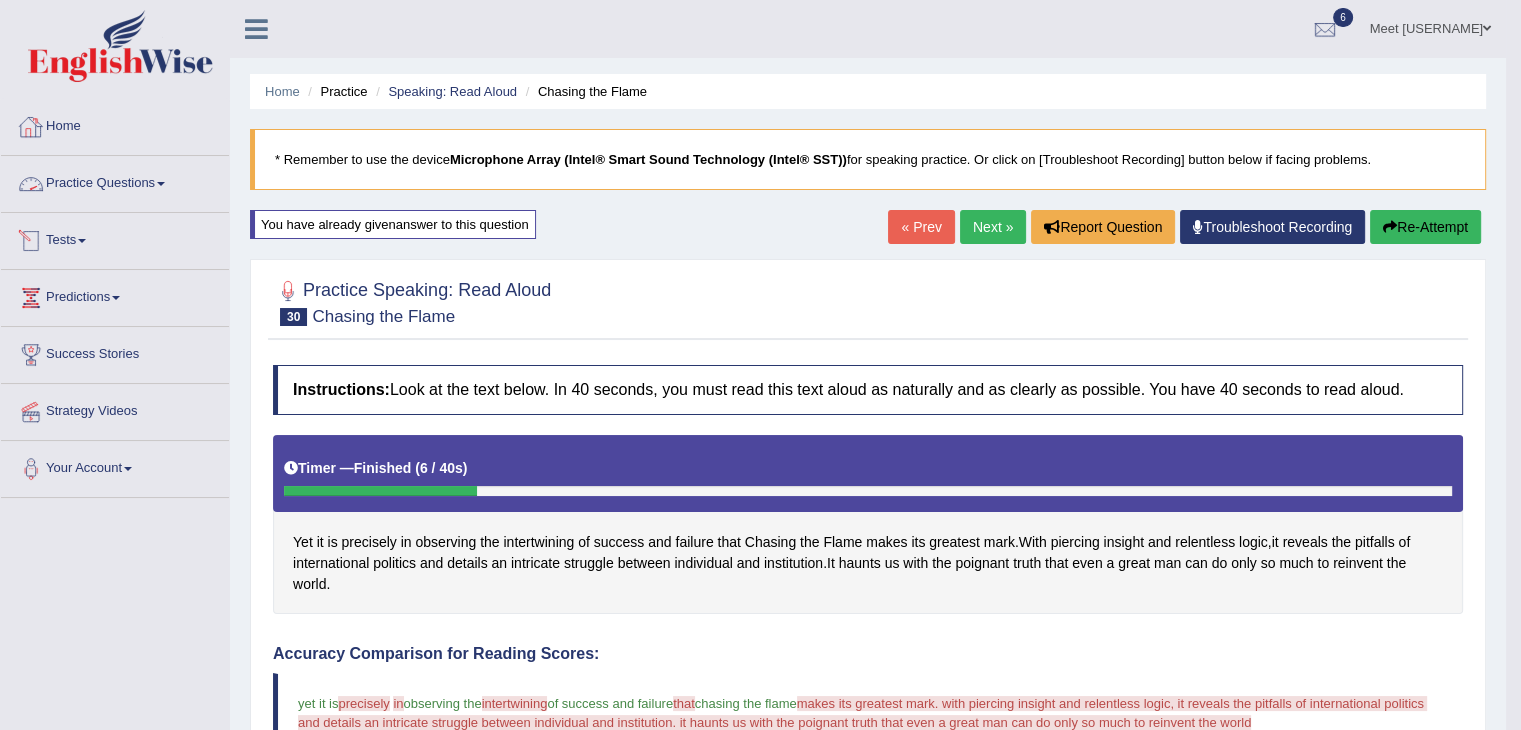 click on "Practice Questions" at bounding box center (115, 181) 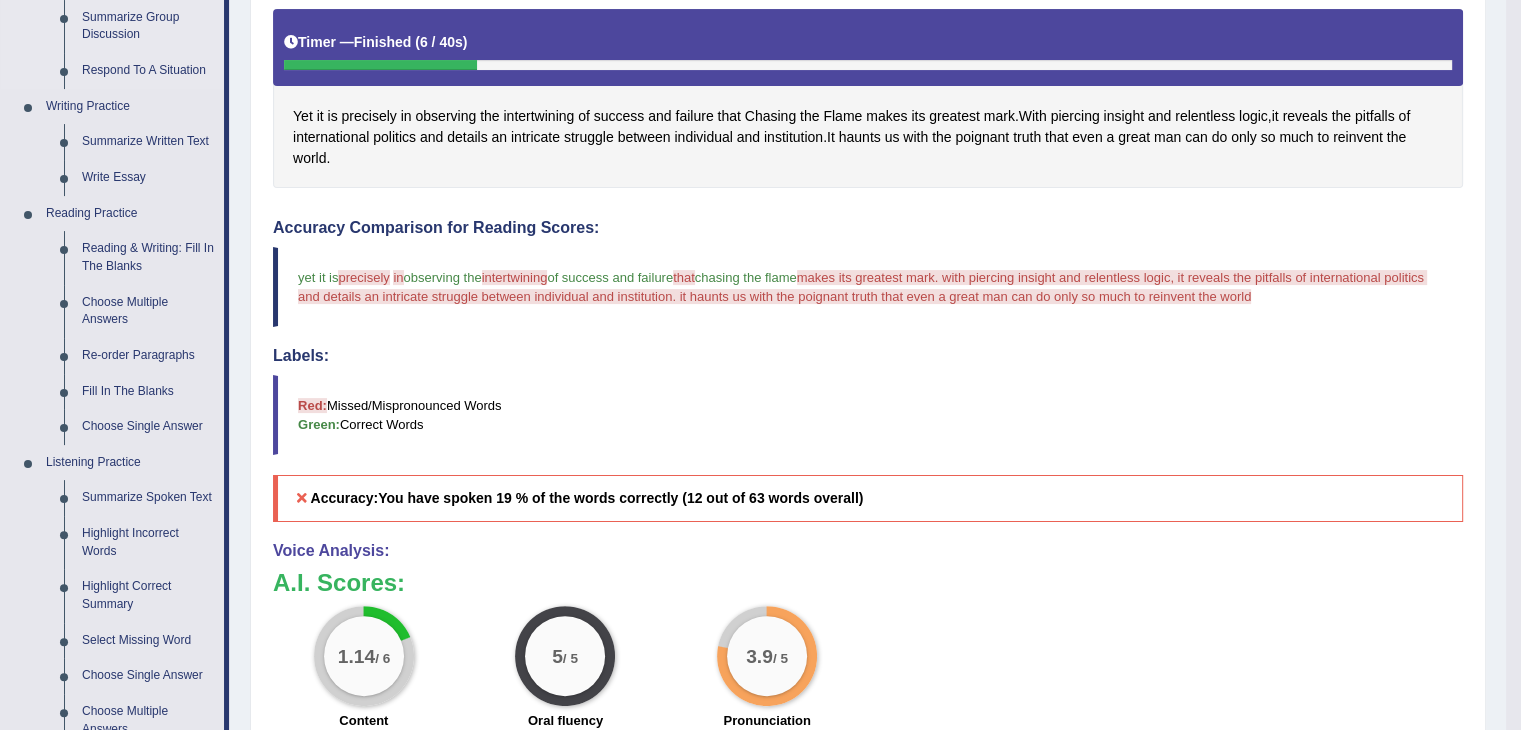 scroll, scrollTop: 466, scrollLeft: 0, axis: vertical 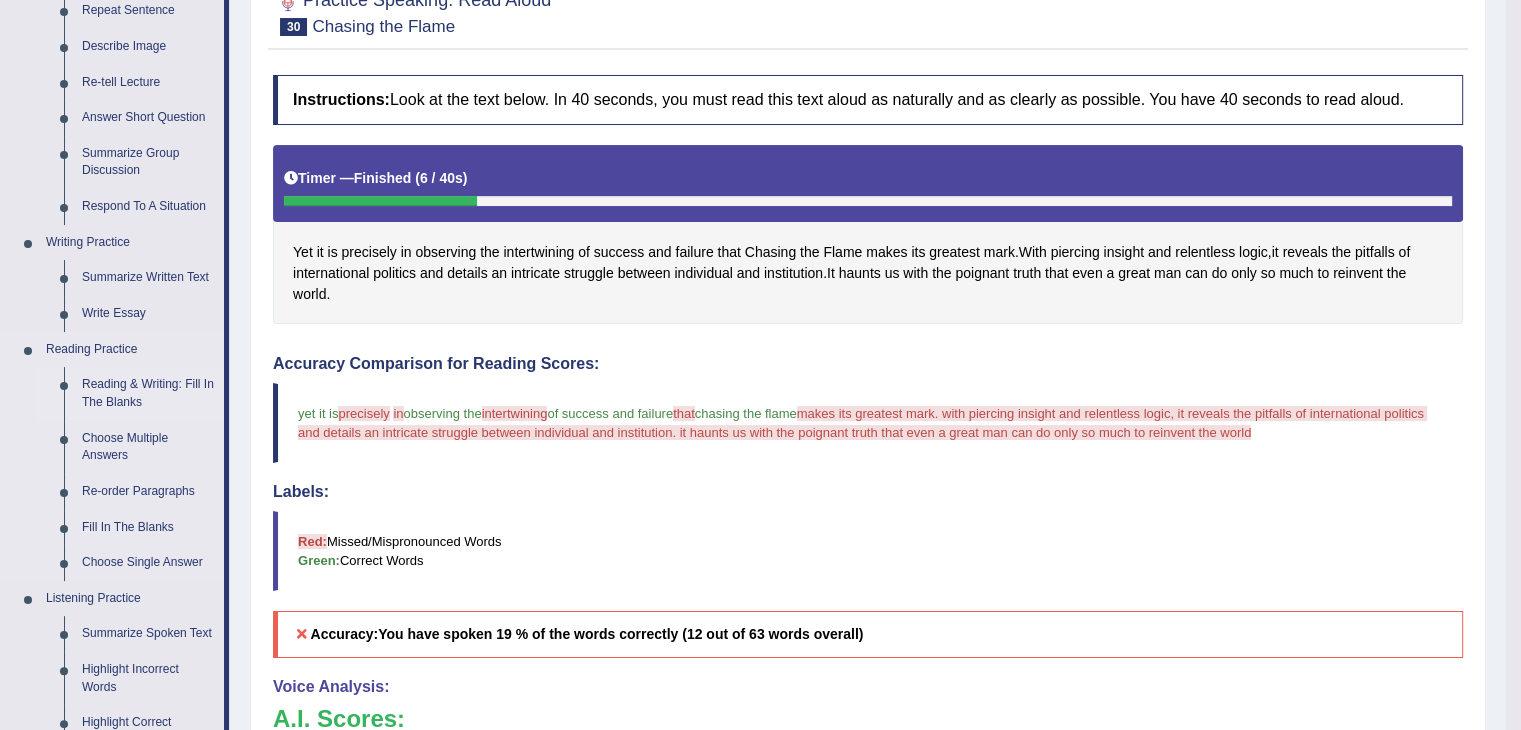 click on "Reading & Writing: Fill In The Blanks" at bounding box center [148, 393] 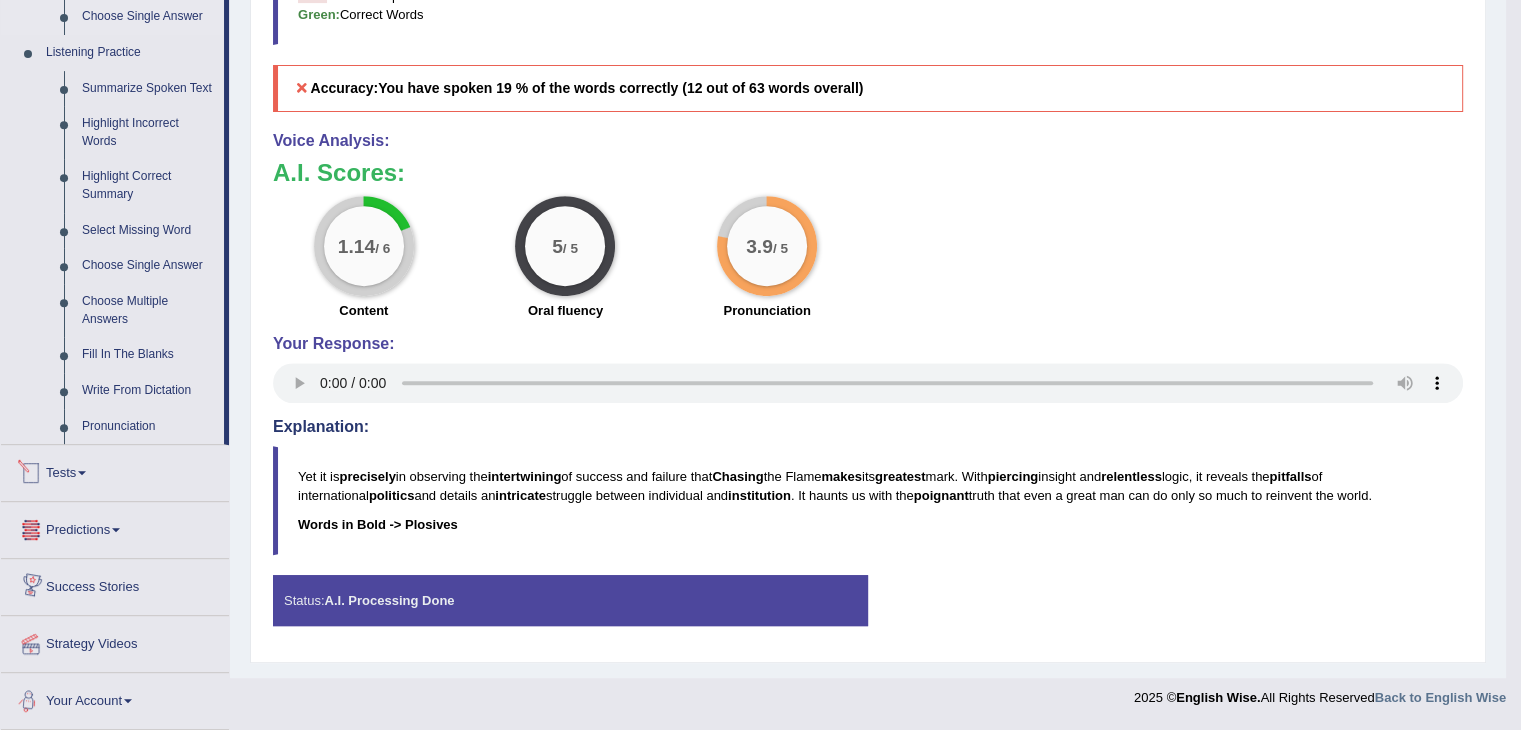 scroll, scrollTop: 831, scrollLeft: 0, axis: vertical 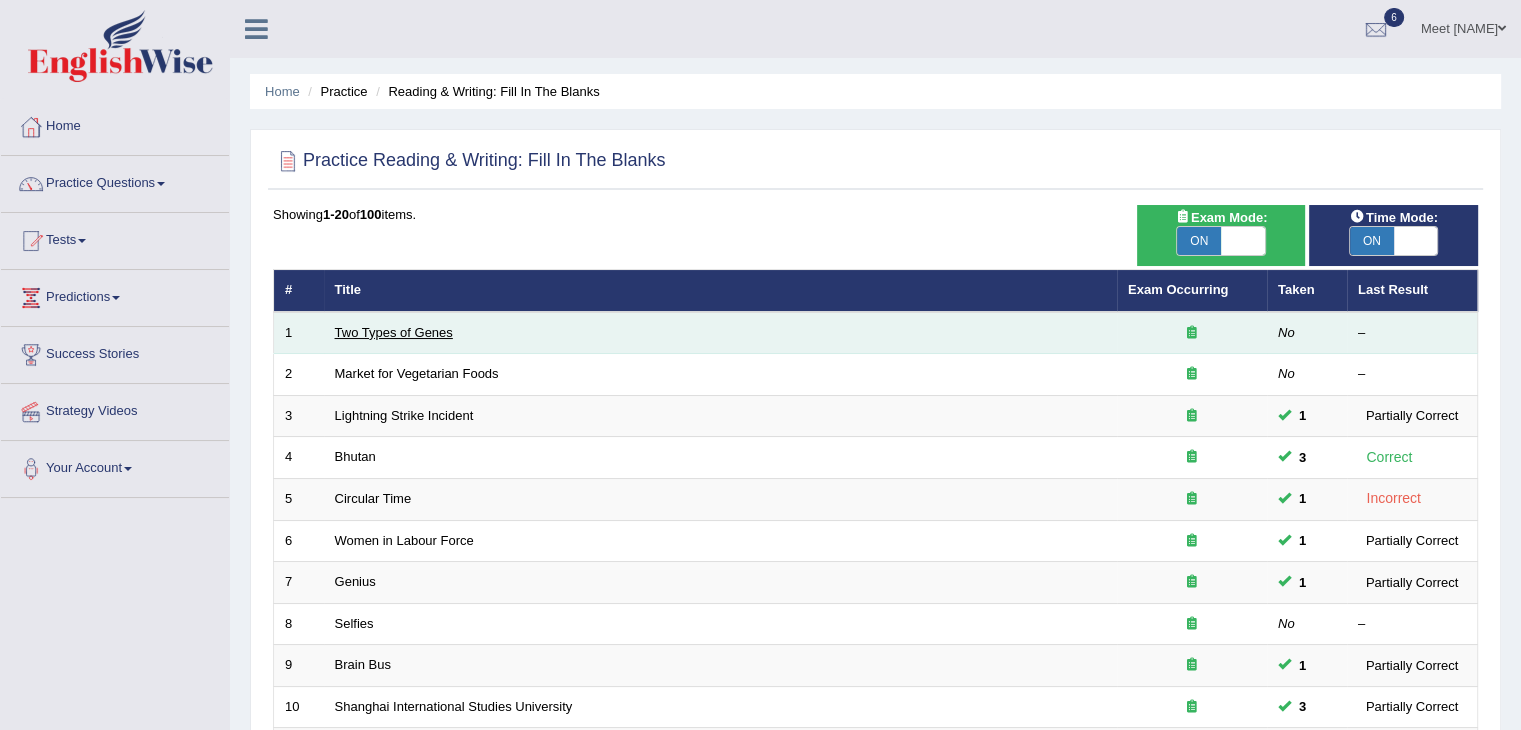 click on "Two Types of Genes" at bounding box center [394, 332] 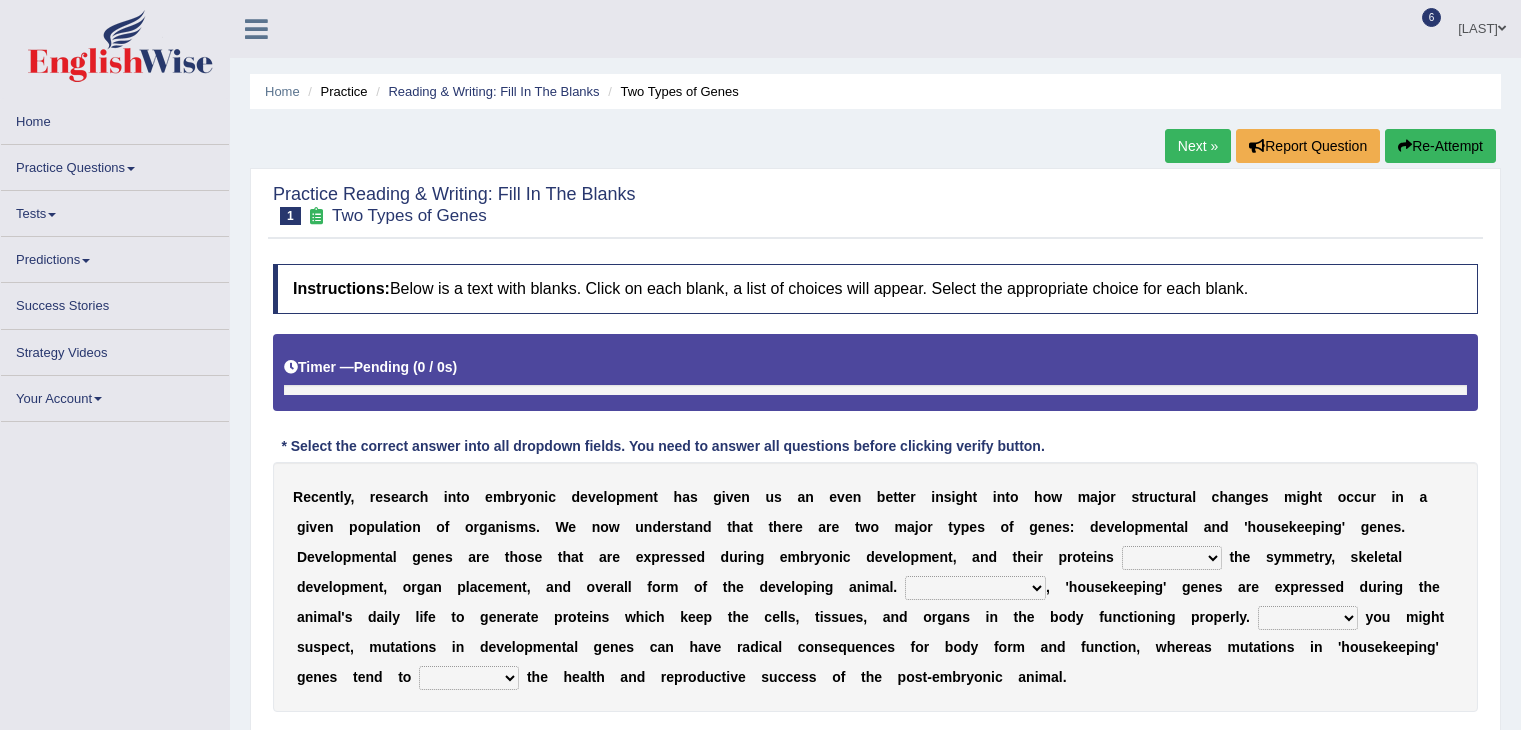 scroll, scrollTop: 0, scrollLeft: 0, axis: both 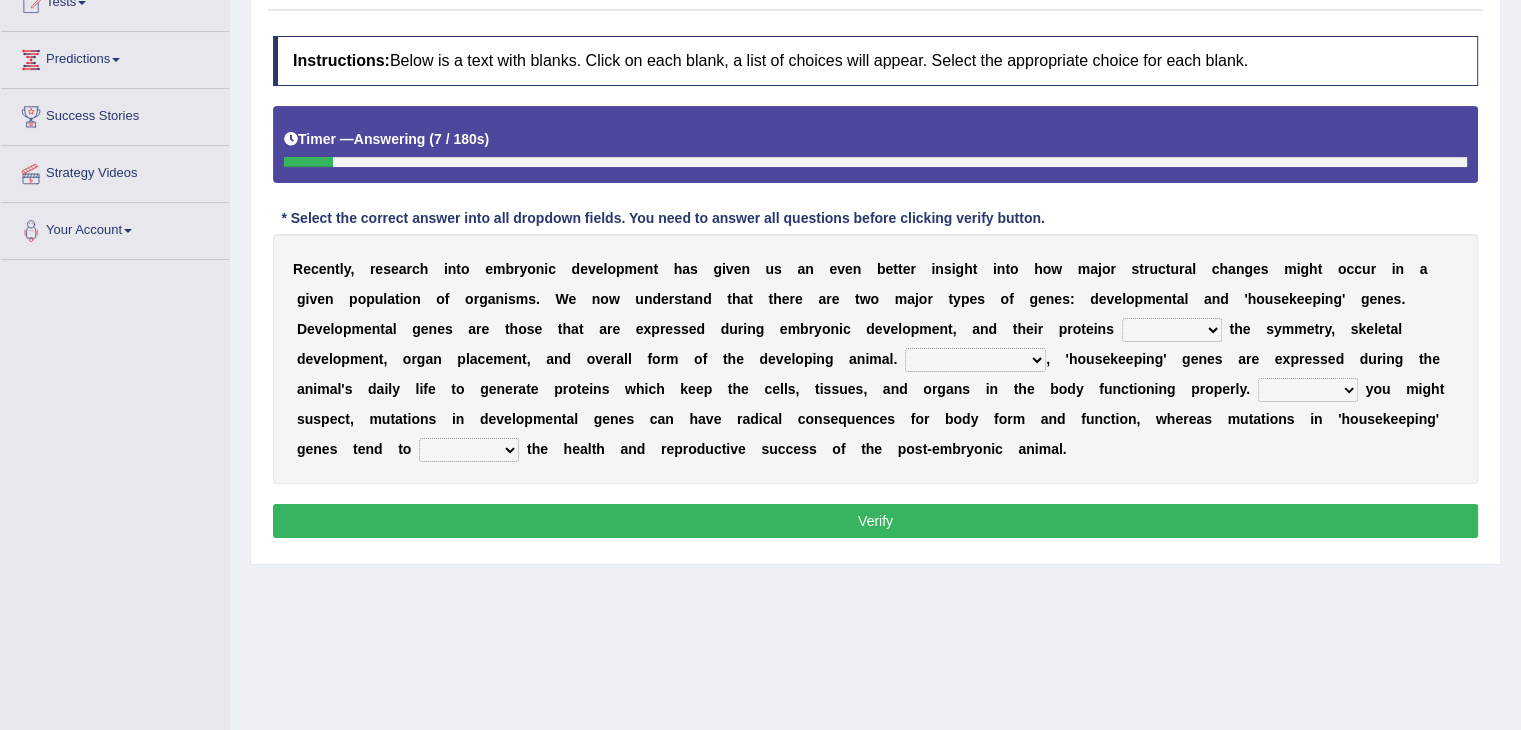 click on "push control hold elevate" at bounding box center [1172, 330] 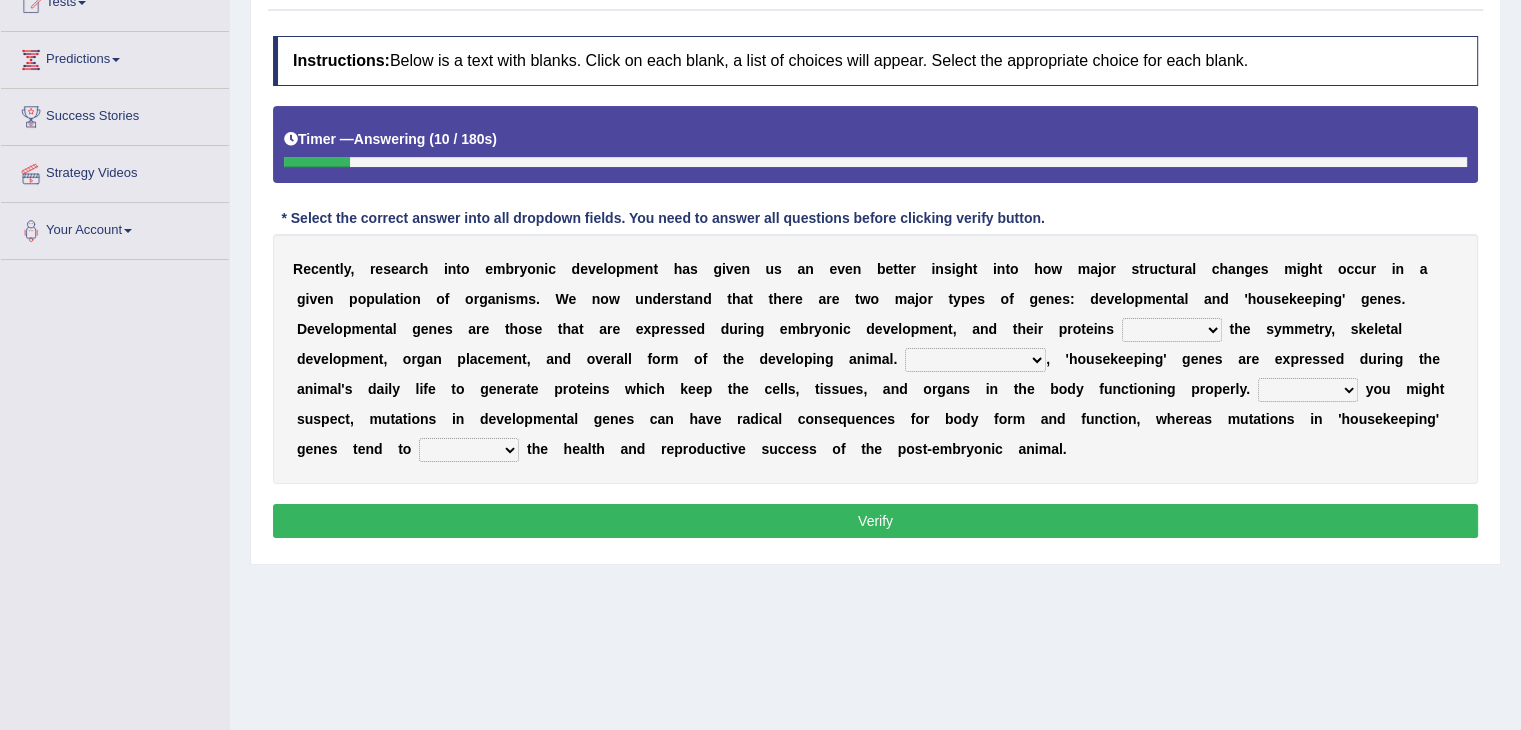 select on "control" 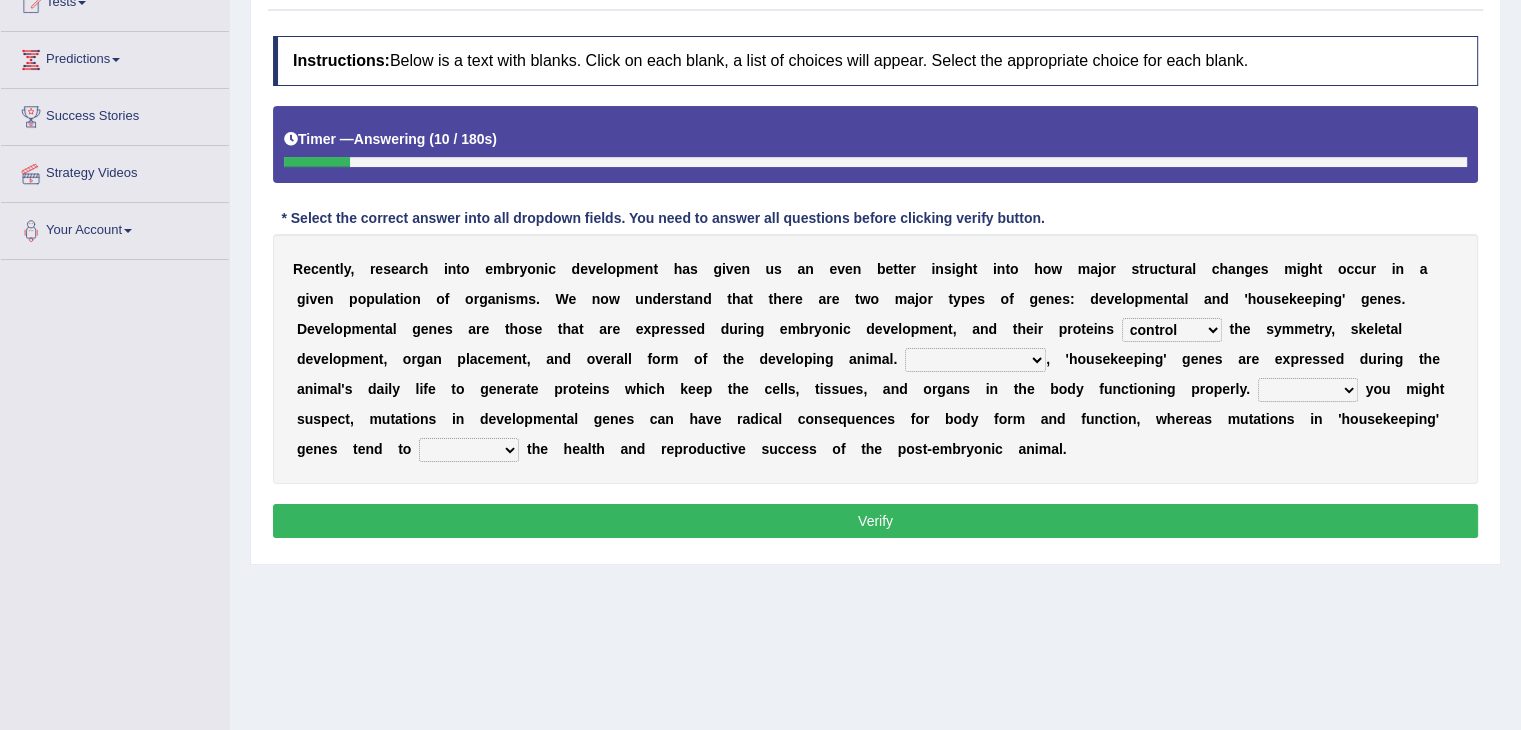 click on "push control hold elevate" at bounding box center [1172, 330] 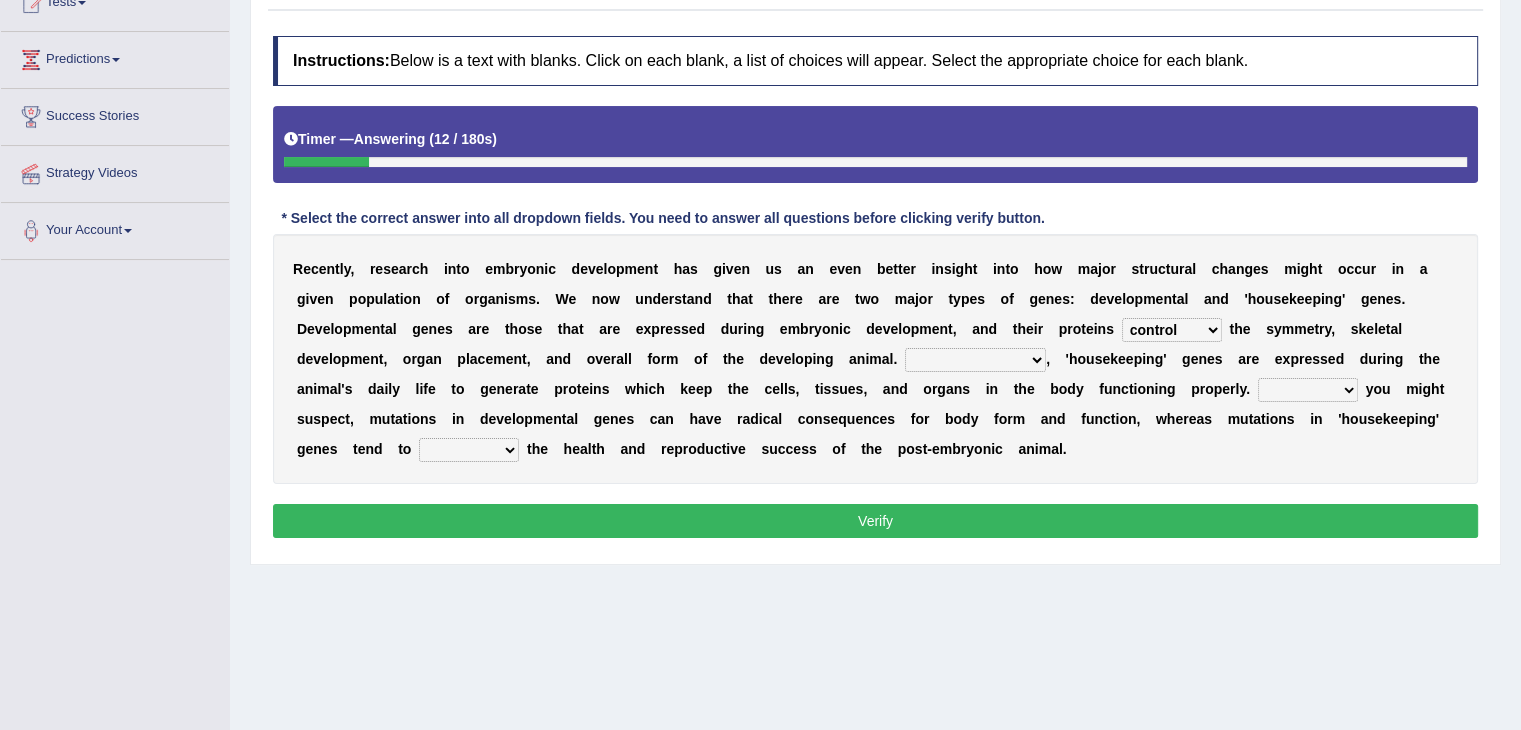 click on "Correspondingly Inclusively Conversely In contrast" at bounding box center [975, 360] 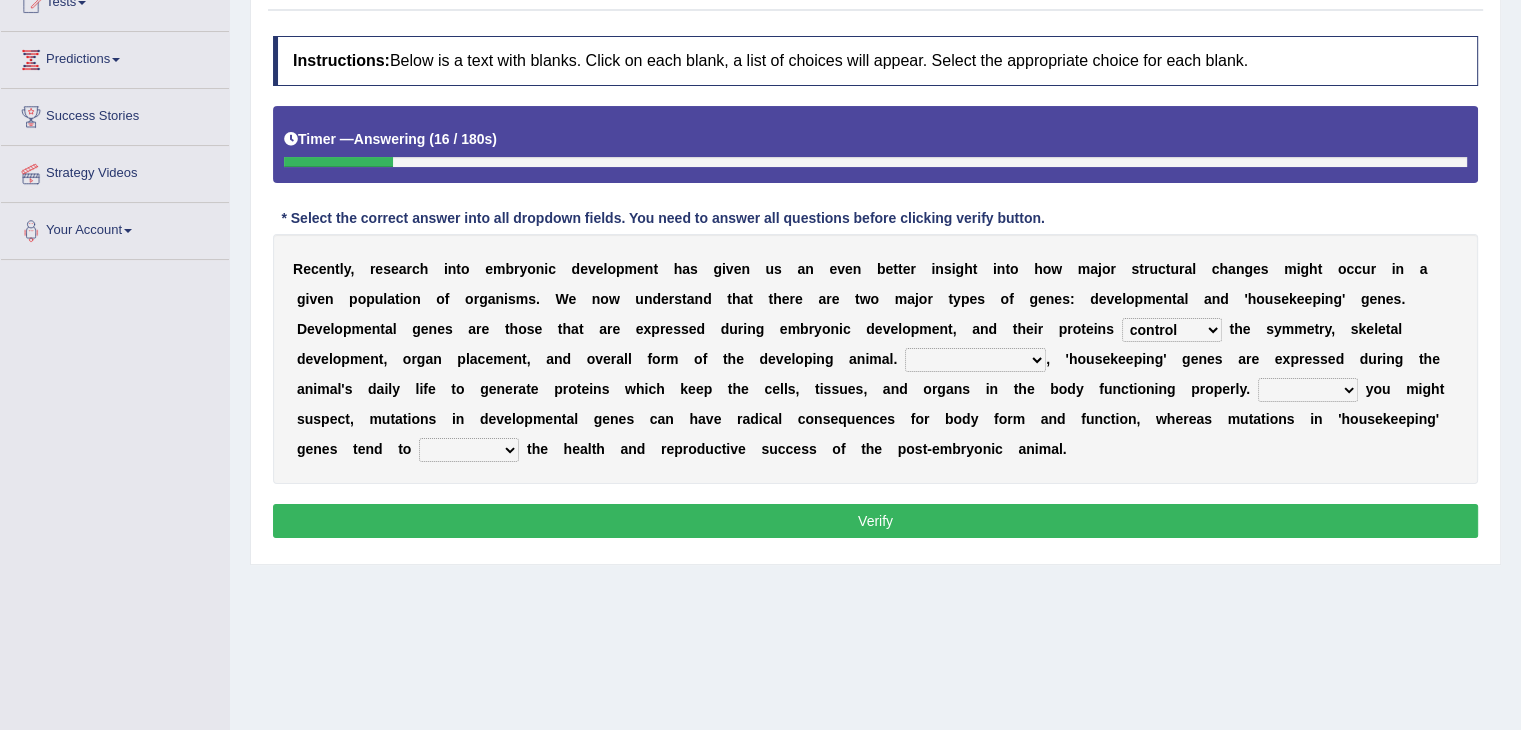 select on "Conversely" 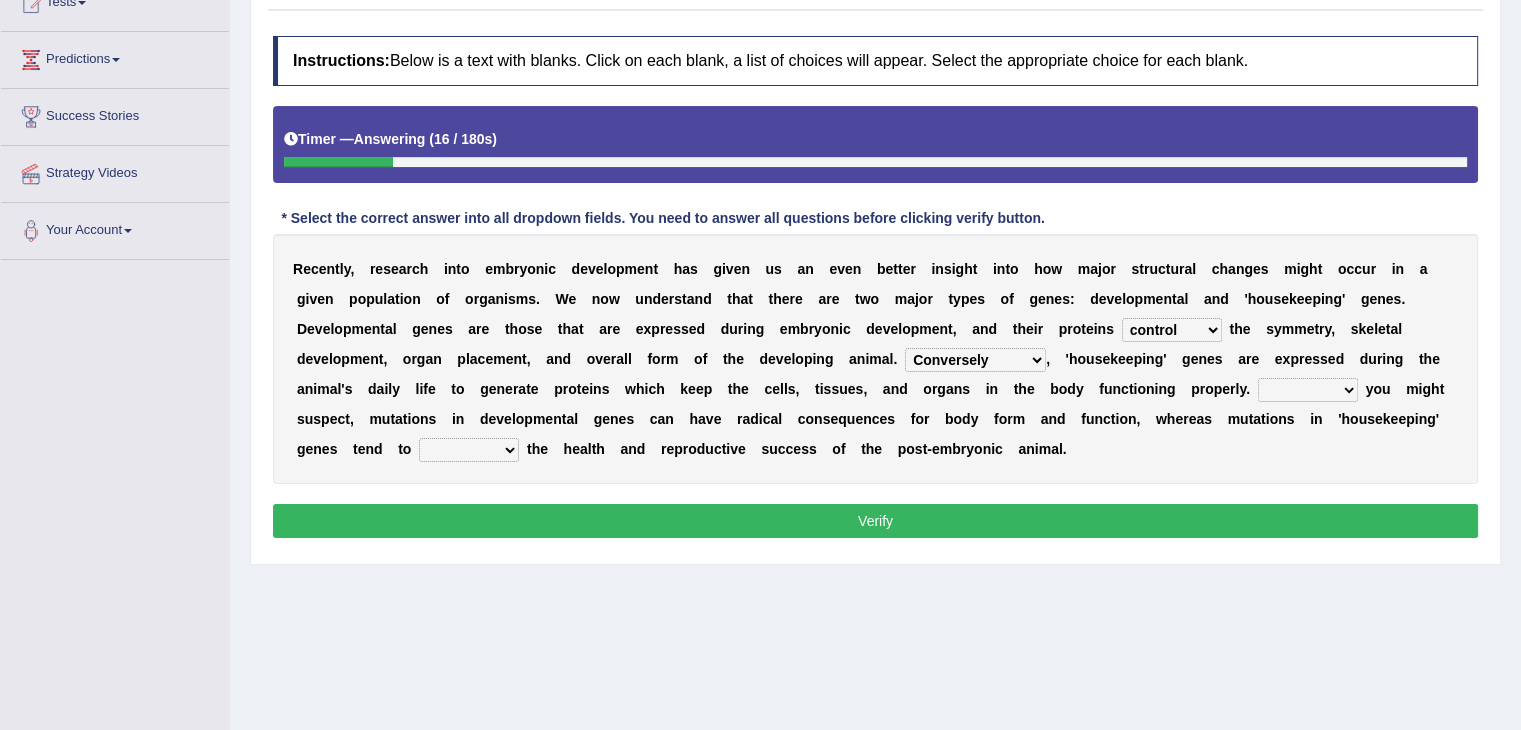 click on "Correspondingly Inclusively Conversely In contrast" at bounding box center [975, 360] 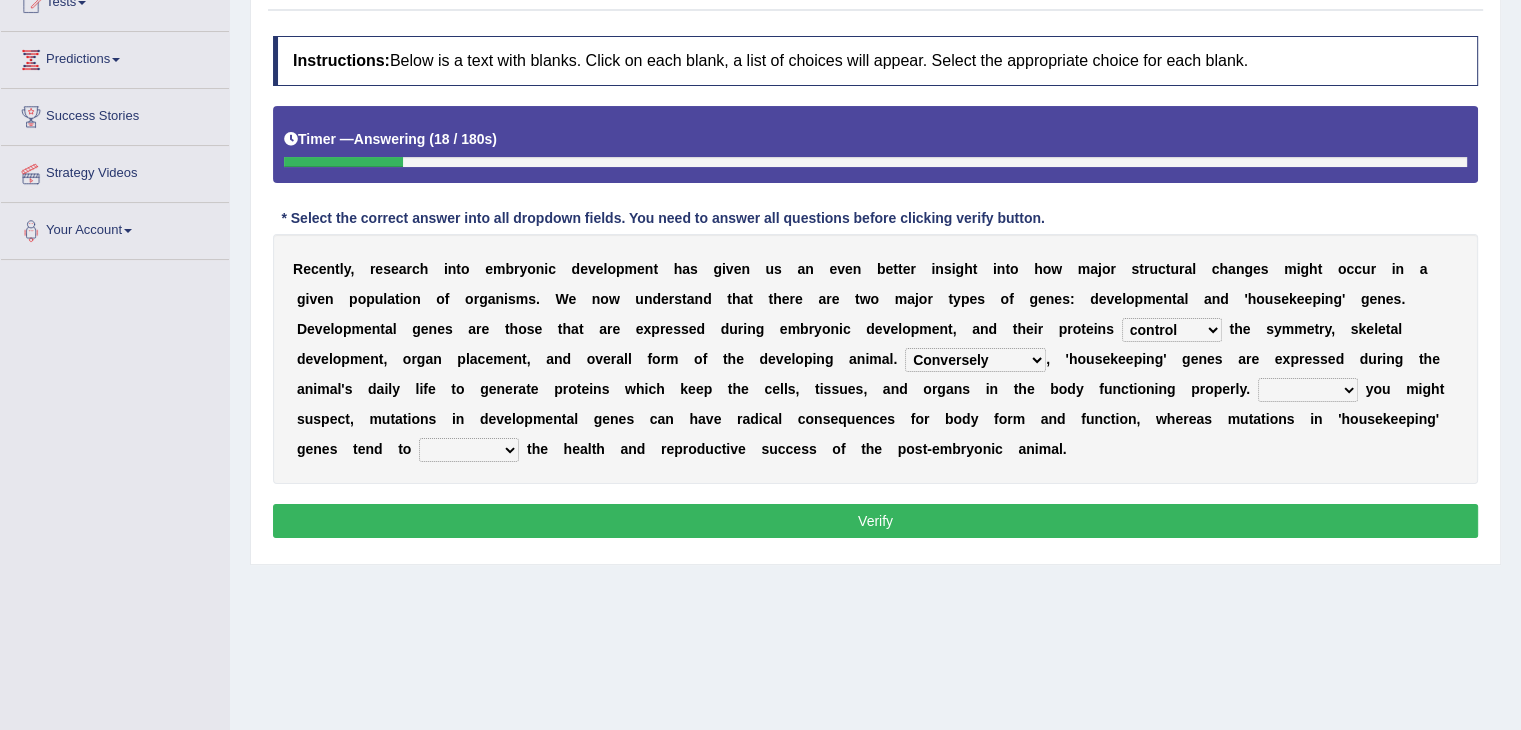 click on "For As With Within" at bounding box center (1308, 390) 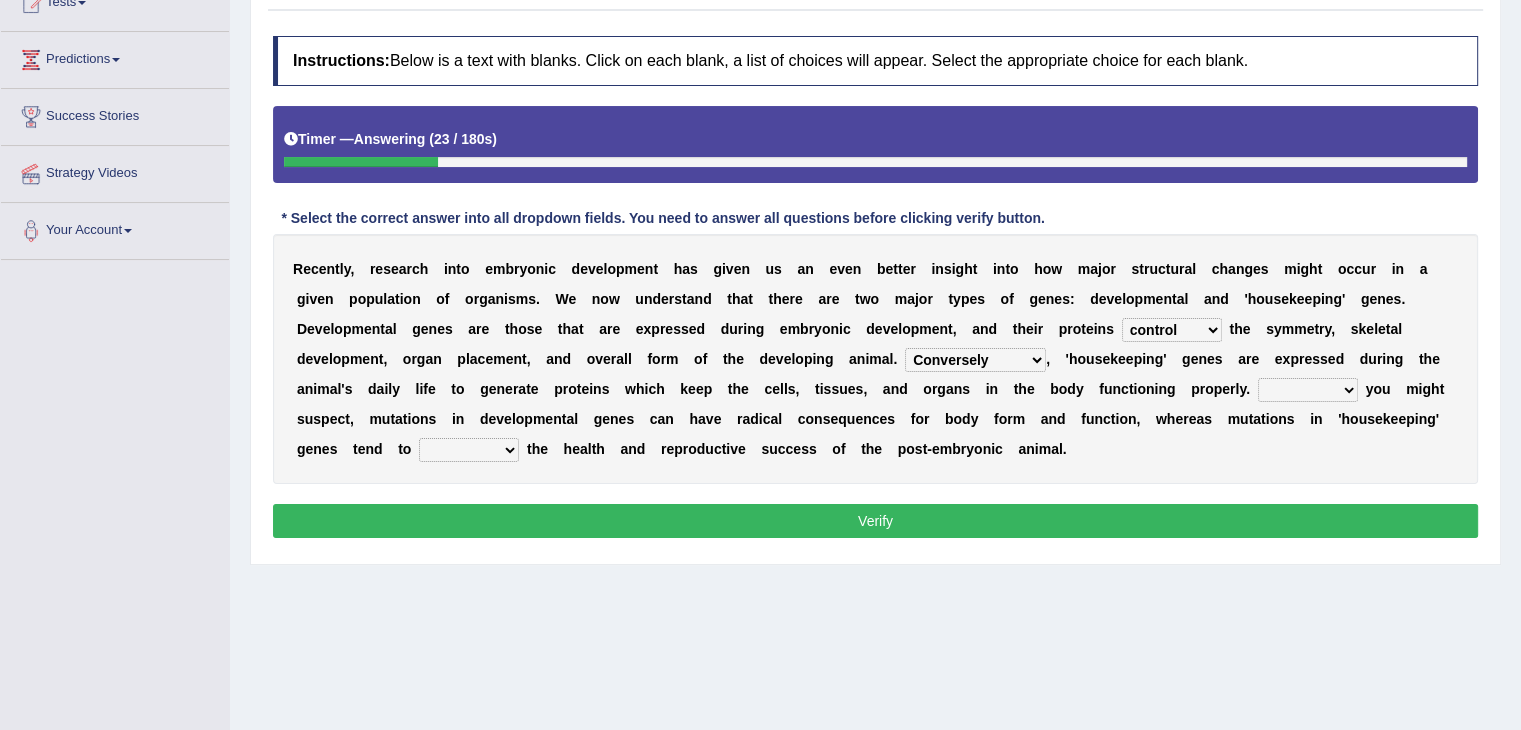 select on "With" 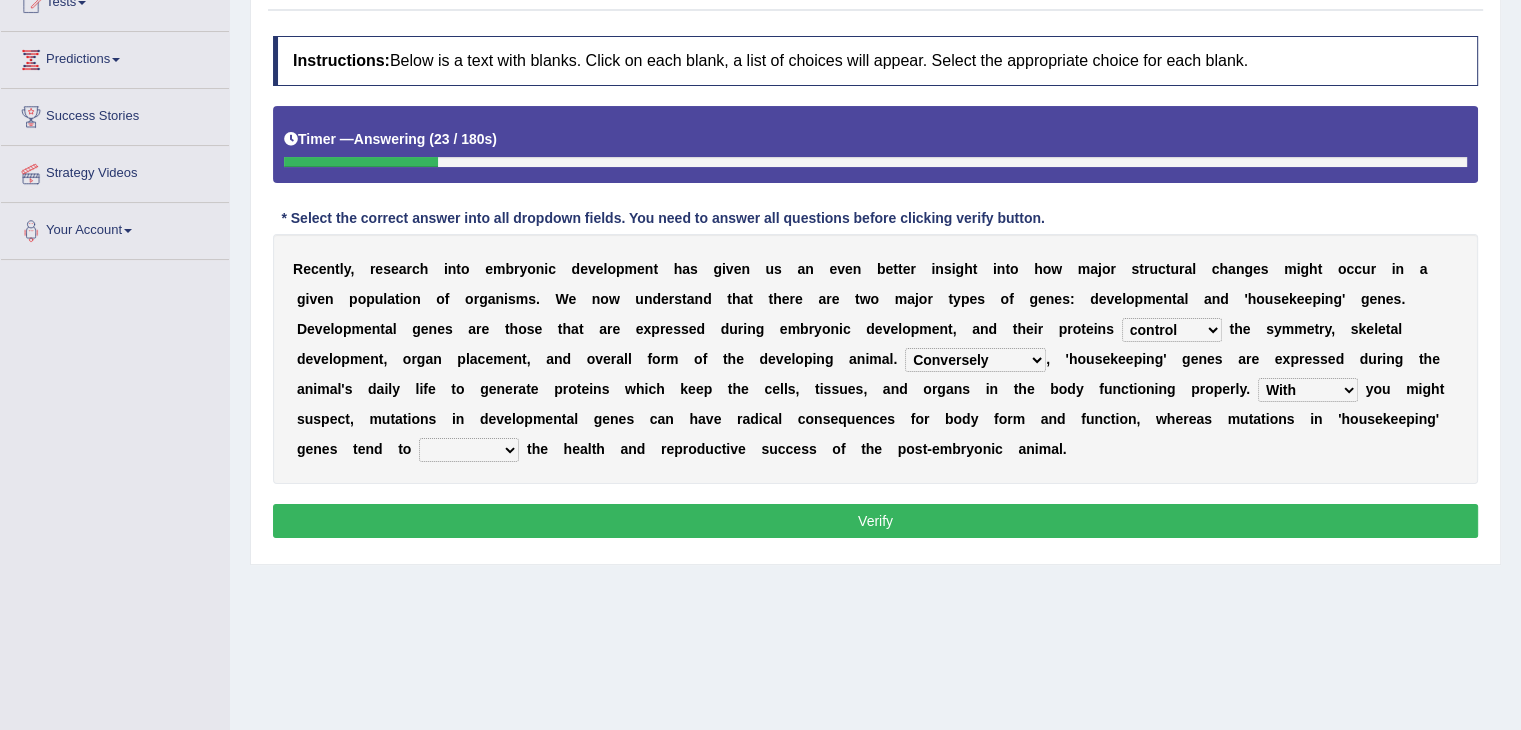 click on "For As With Within" at bounding box center (1308, 390) 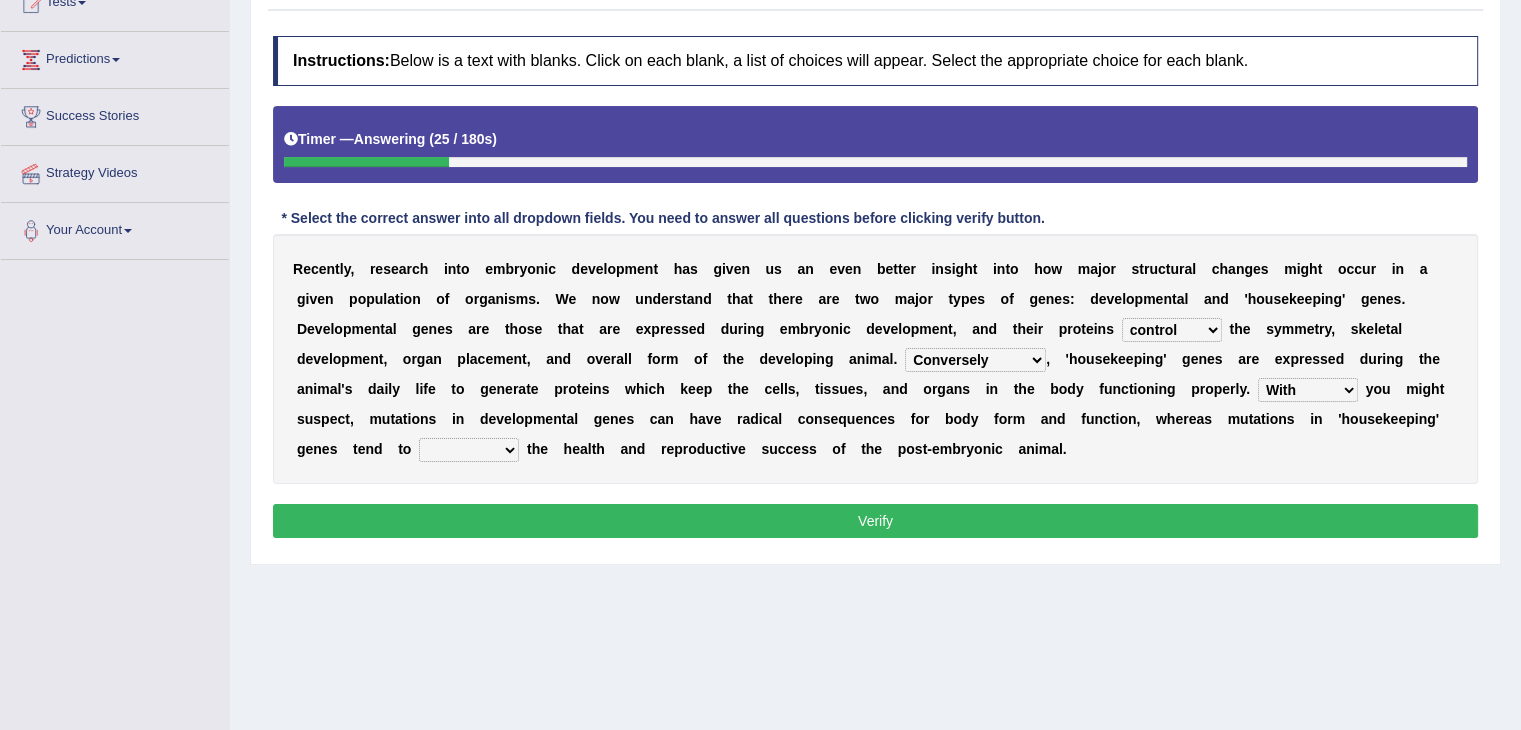 click on "affect effect interrupt defect" at bounding box center (469, 450) 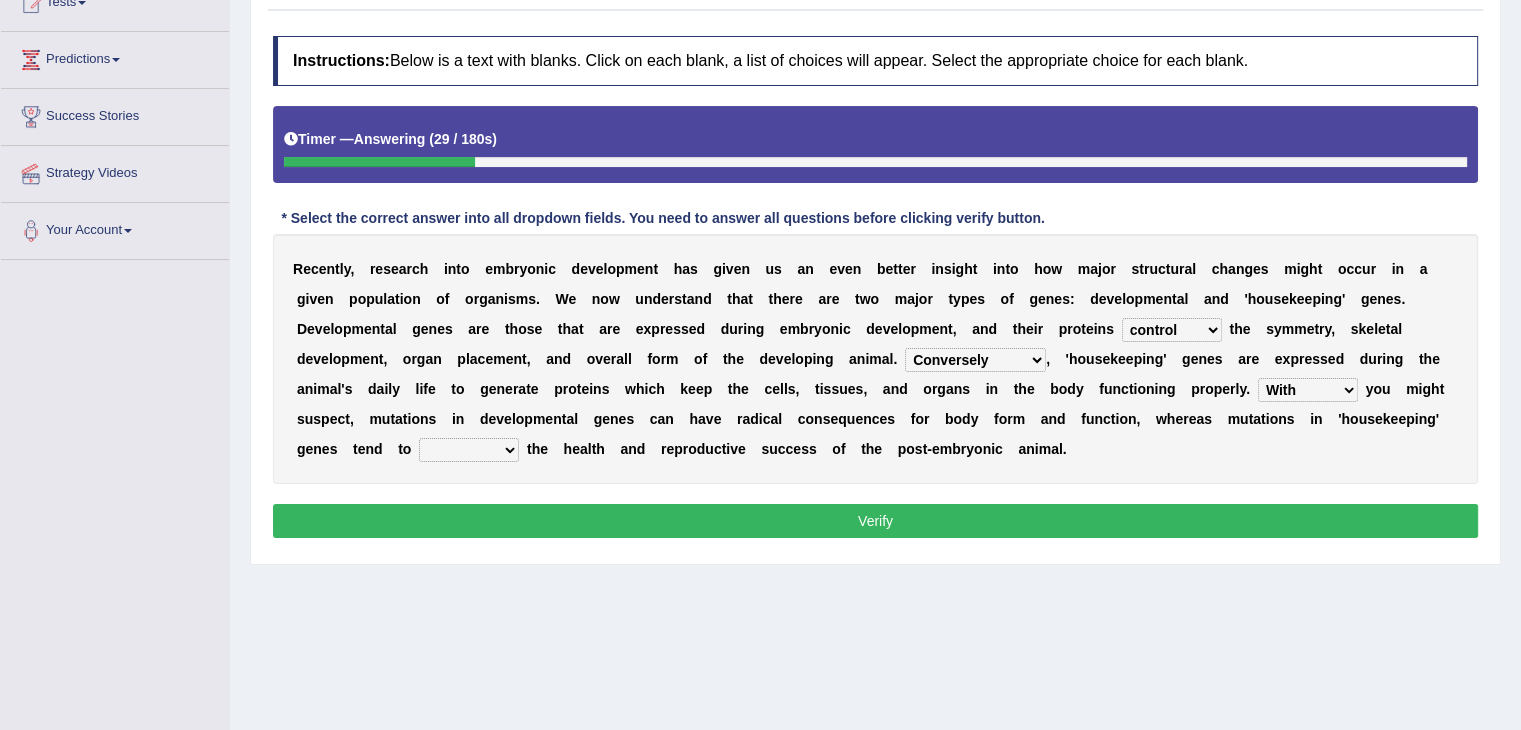select on "interrupt" 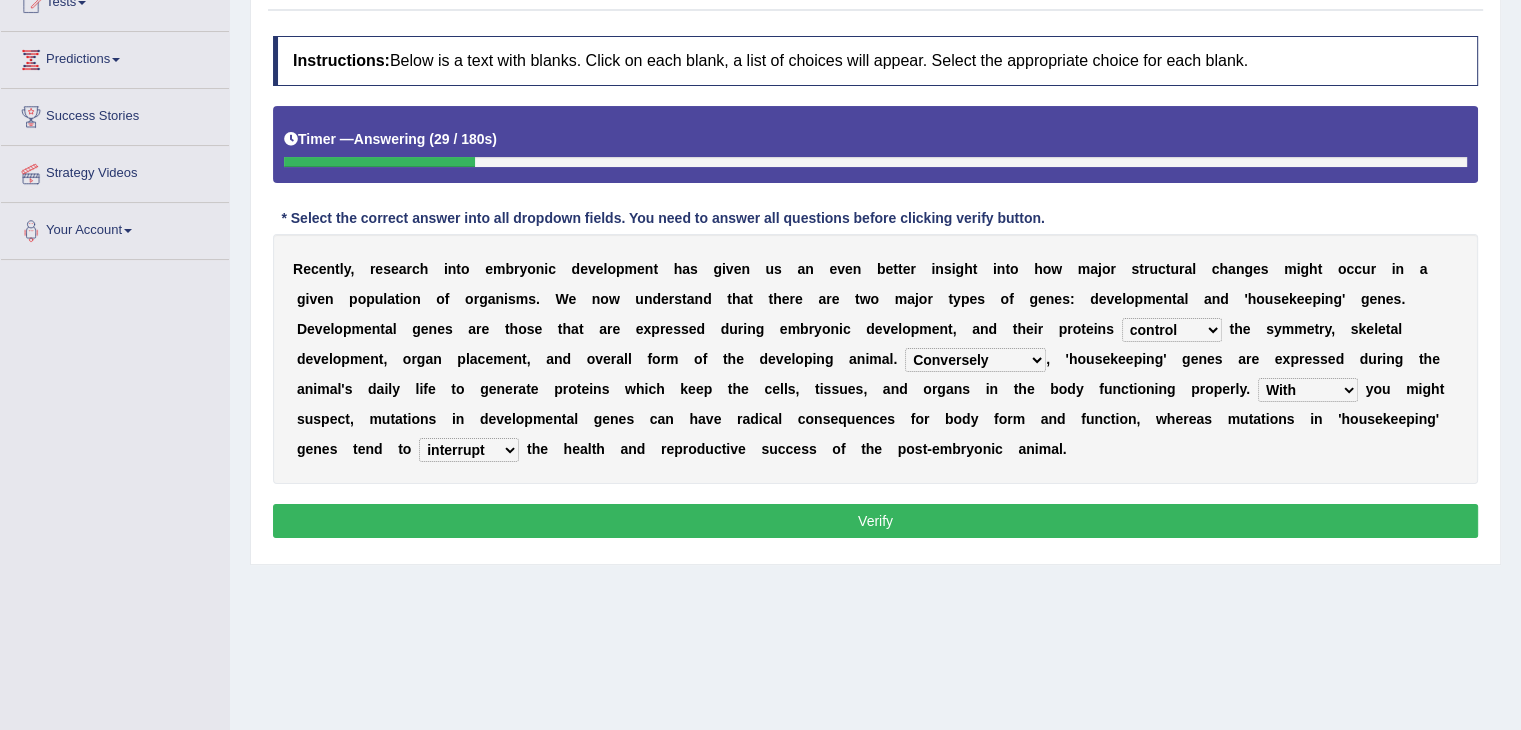 click on "affect effect interrupt defect" at bounding box center (469, 450) 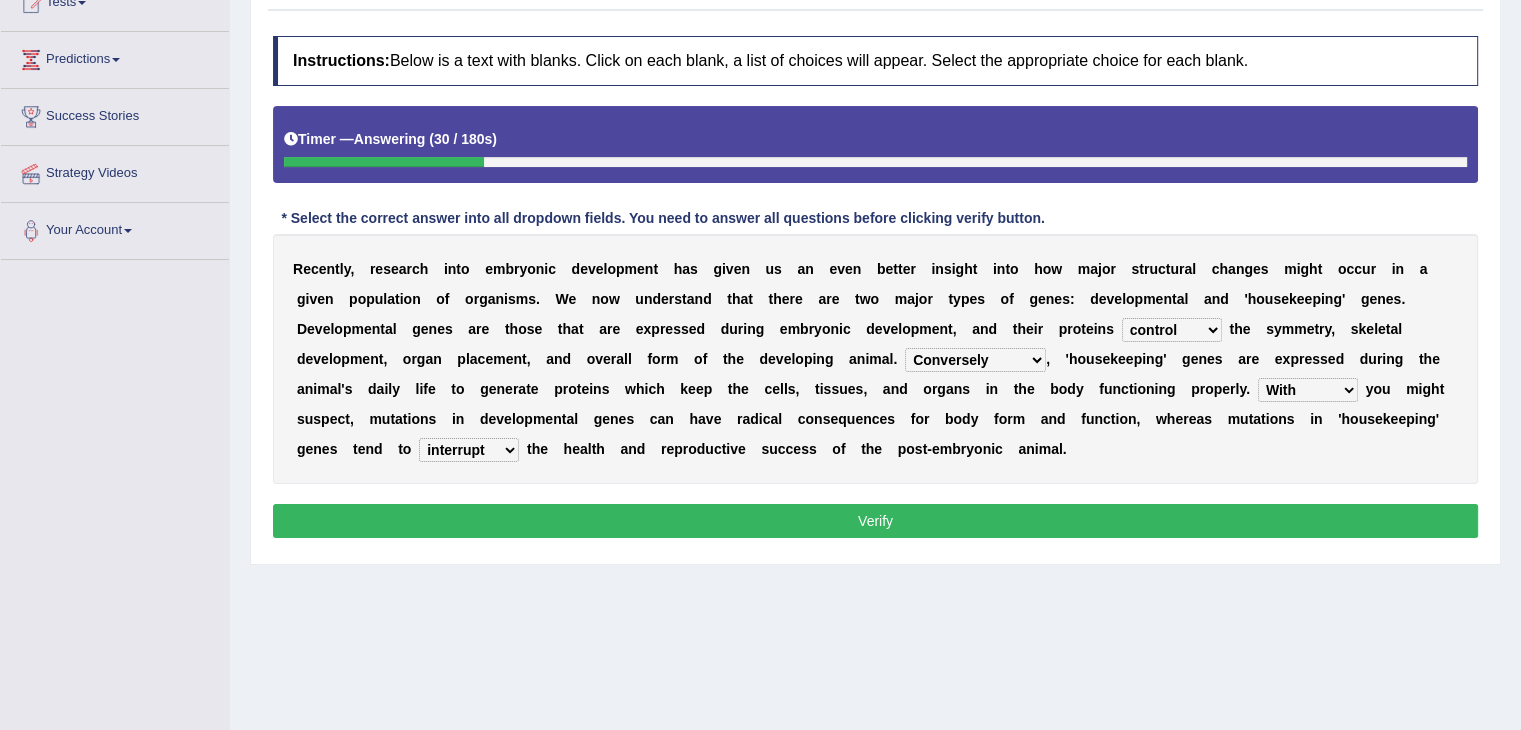 click on "Verify" at bounding box center (875, 521) 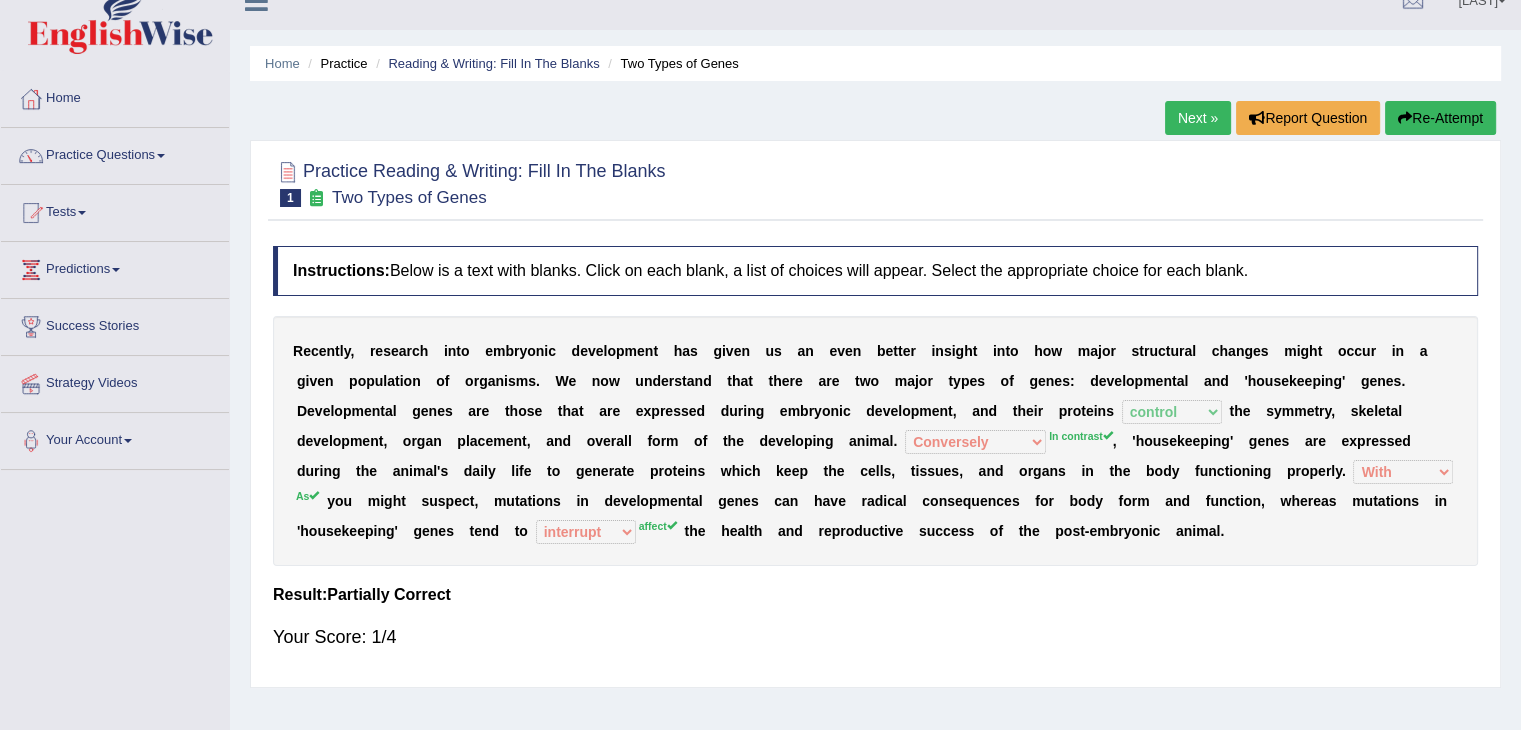 scroll, scrollTop: 0, scrollLeft: 0, axis: both 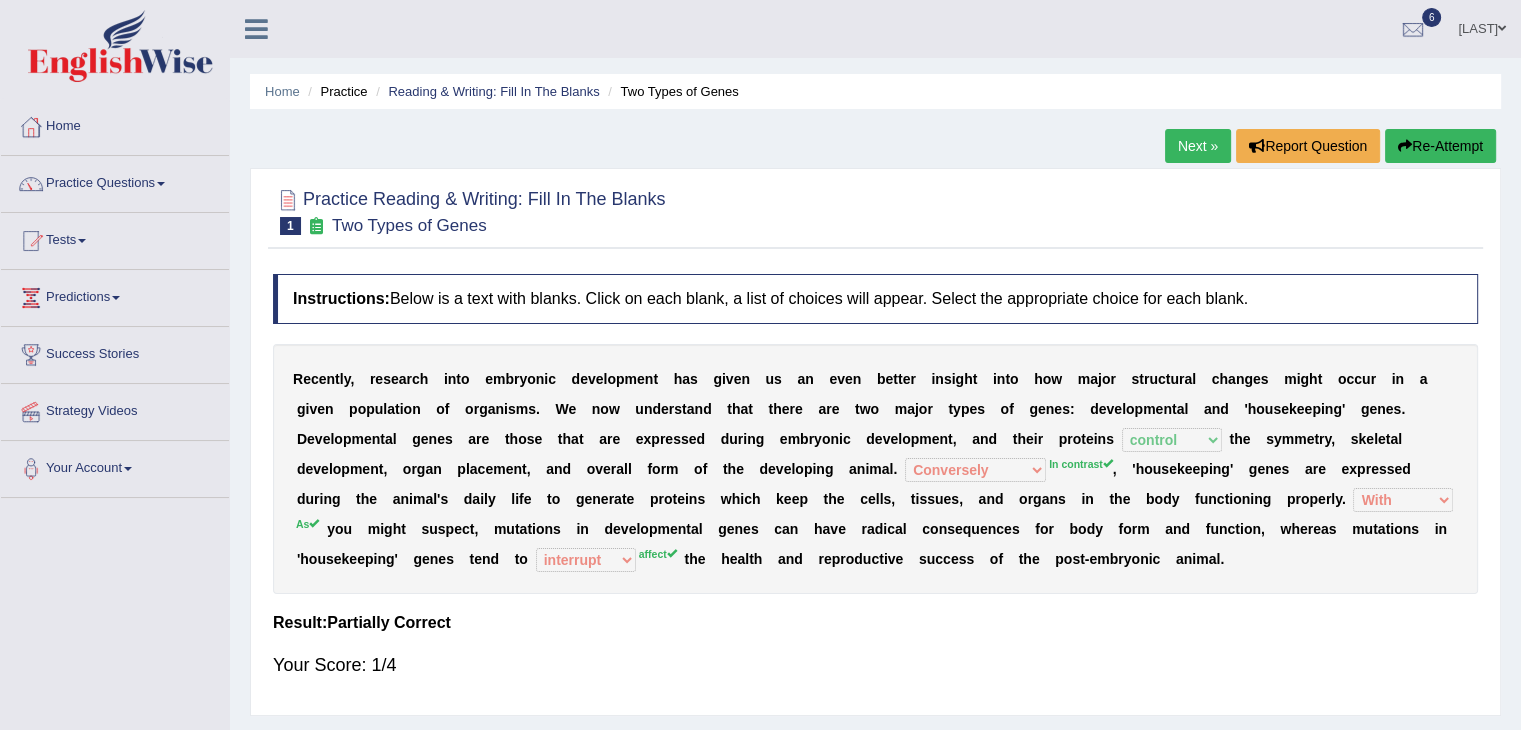 click on "Next »" at bounding box center [1198, 146] 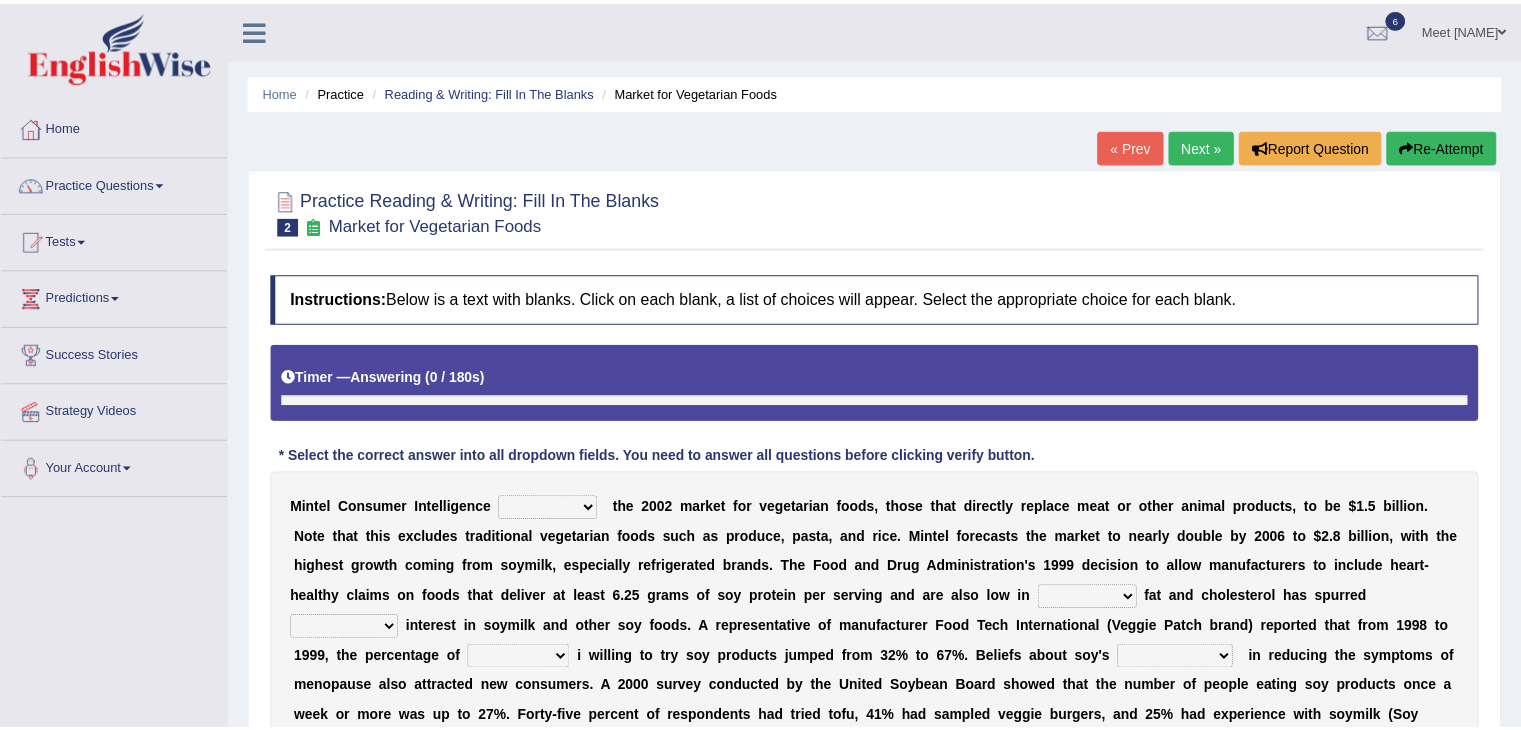 scroll, scrollTop: 0, scrollLeft: 0, axis: both 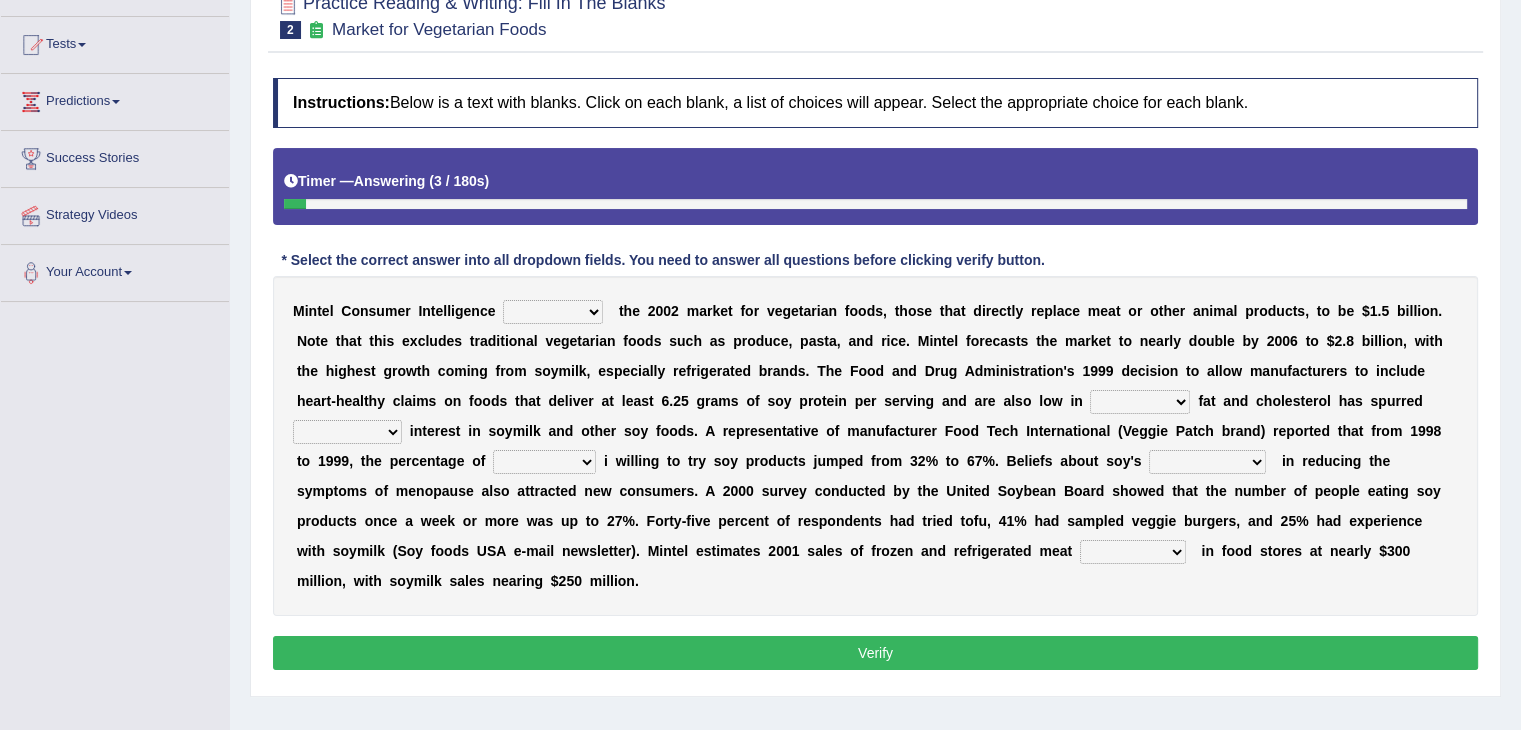 click on "deals fulfills creates estimates" at bounding box center [553, 312] 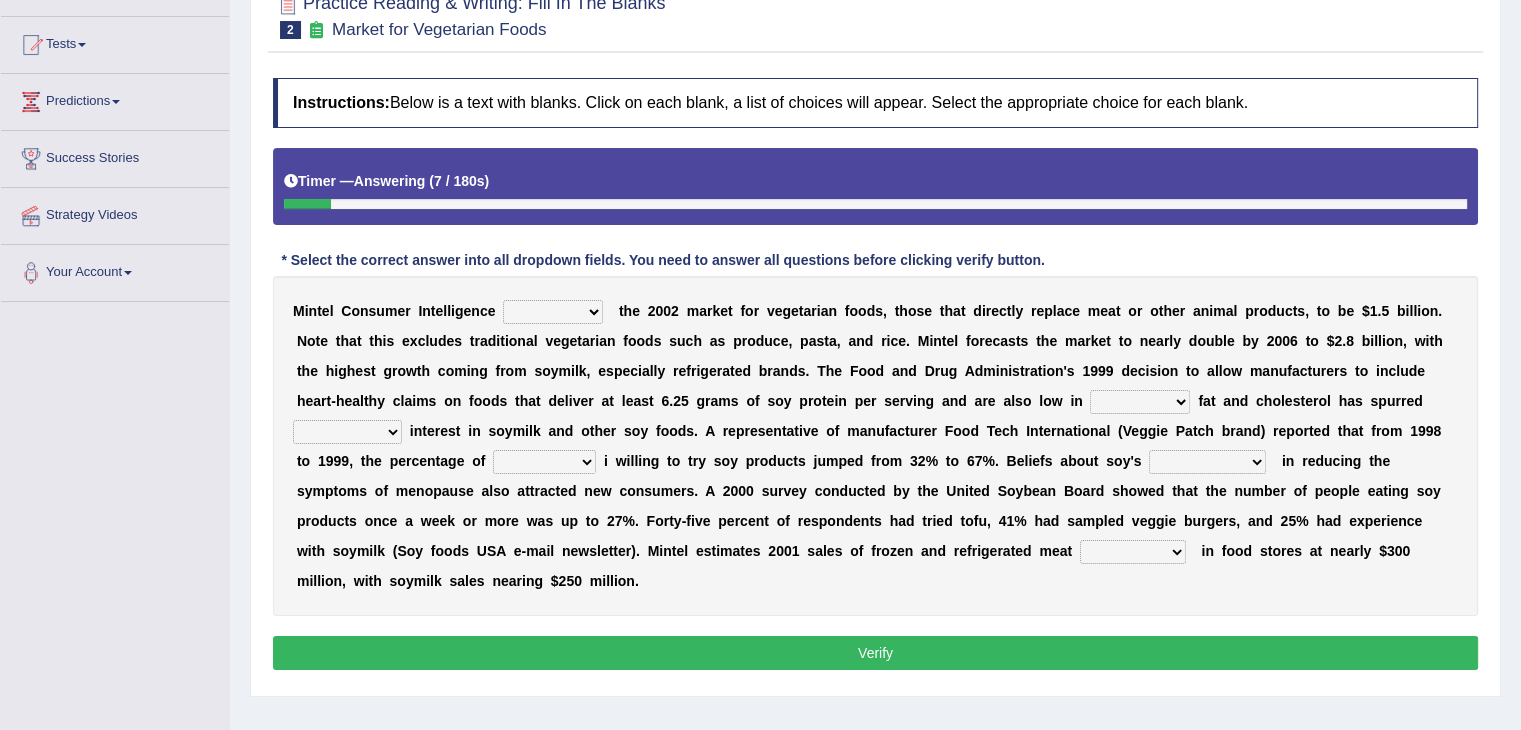 select on "fulfills" 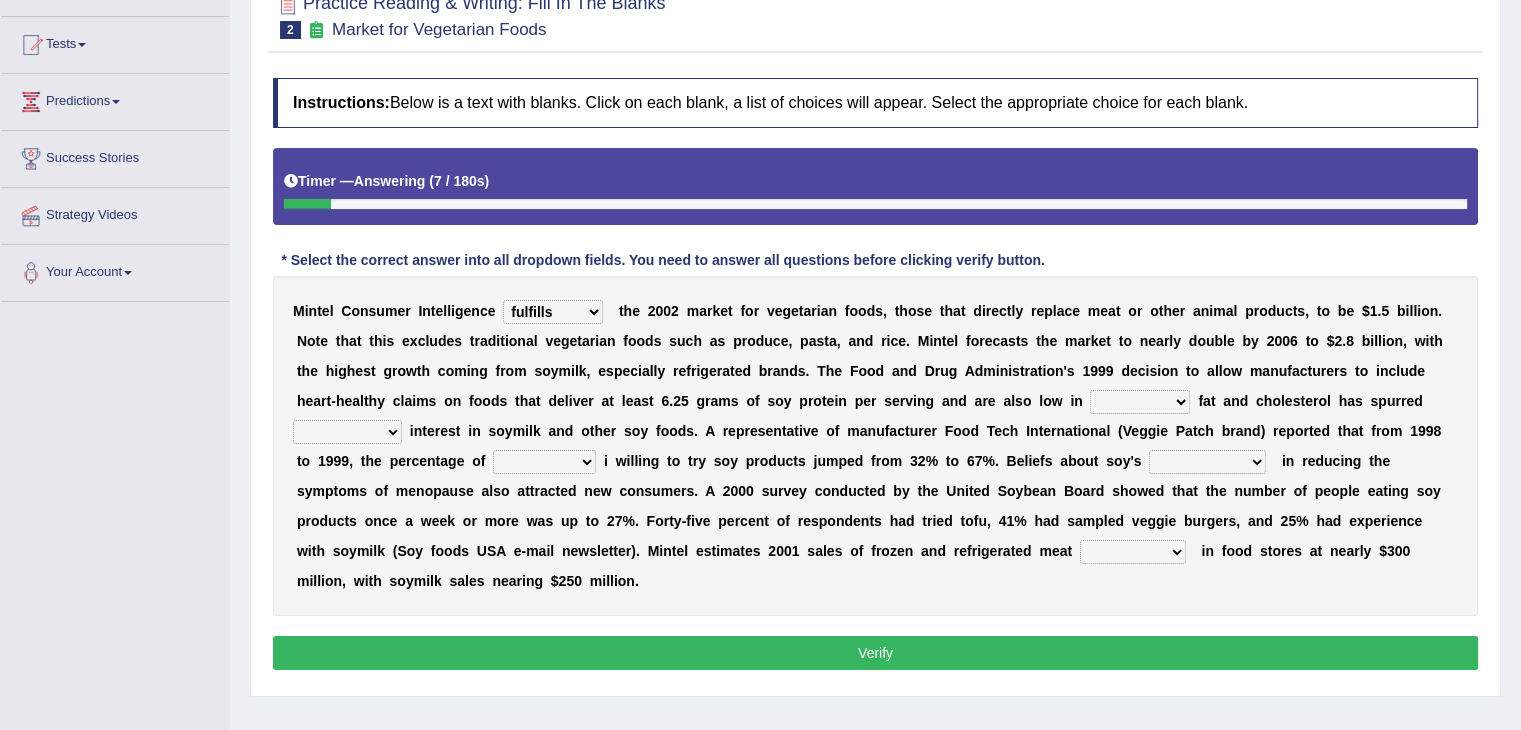 click on "deals fulfills creates estimates" at bounding box center [553, 312] 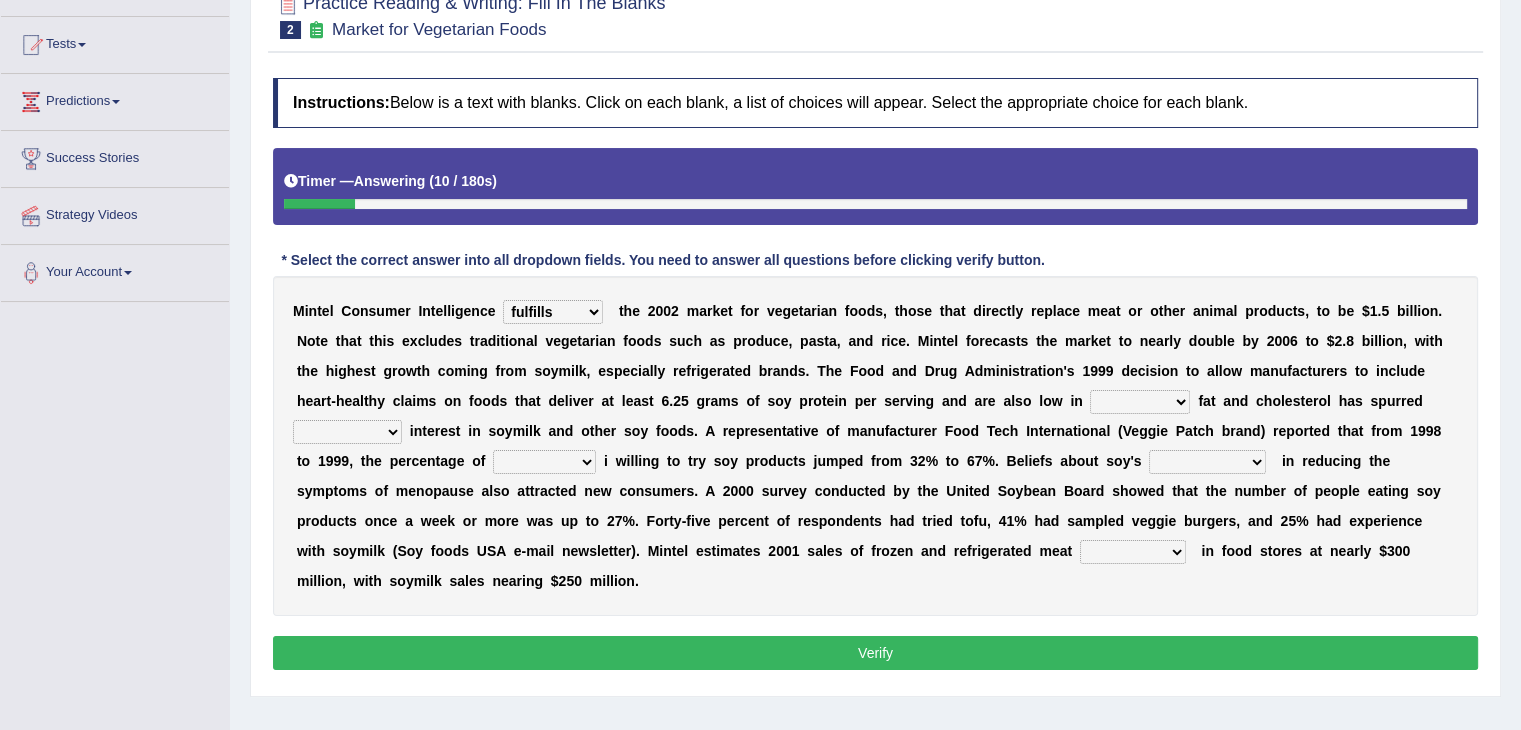 click on "saturated solid acid liquid" at bounding box center [1140, 402] 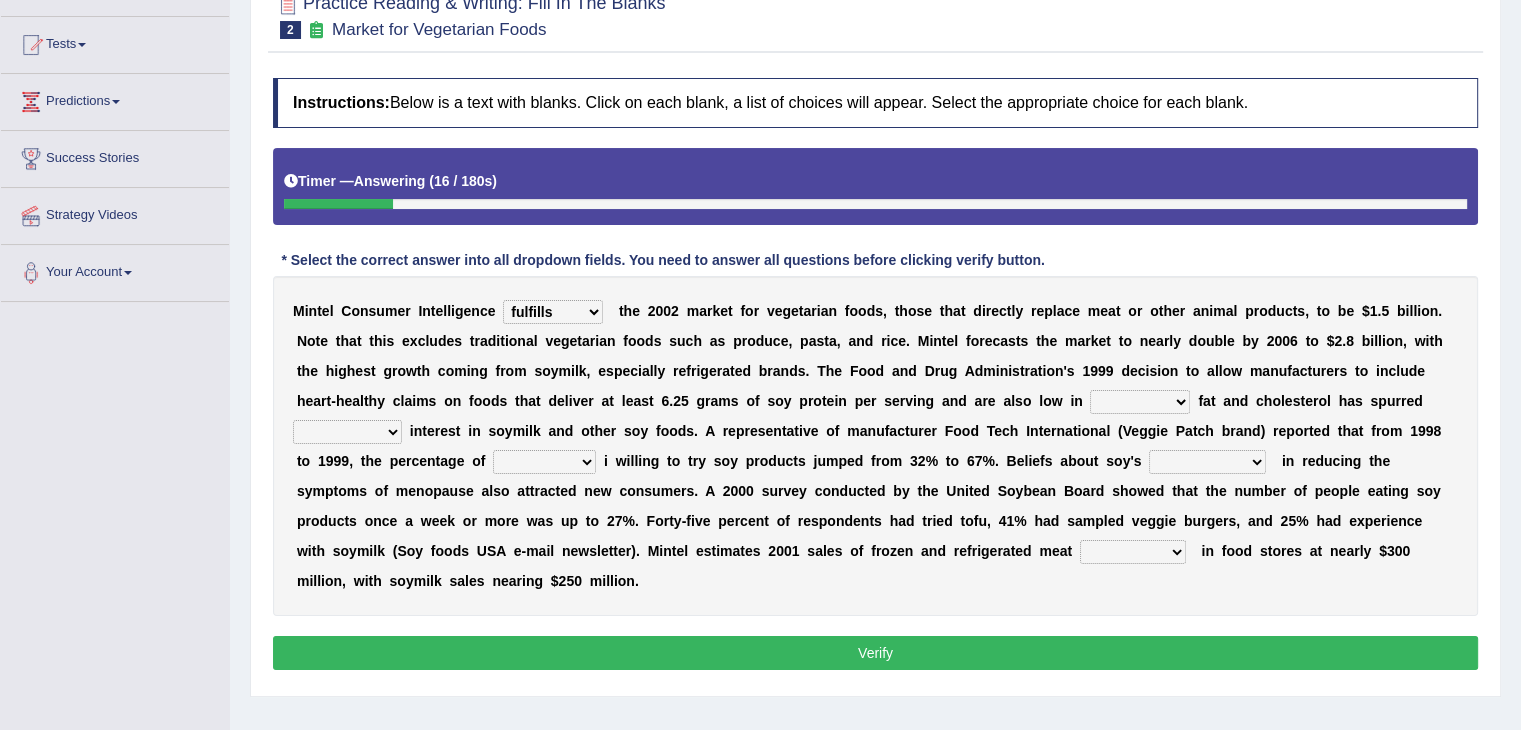 select on "solid" 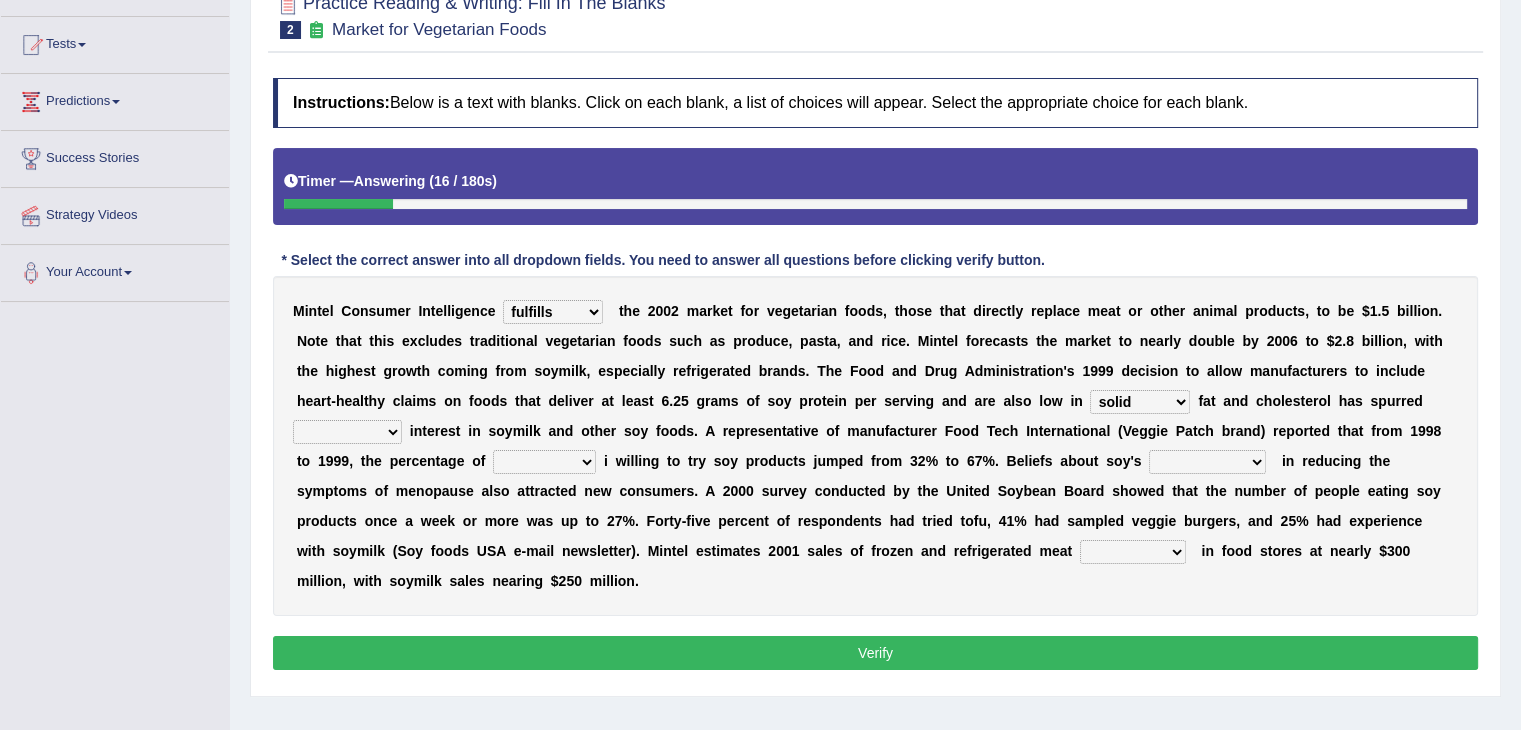 click on "saturated solid acid liquid" at bounding box center [1140, 402] 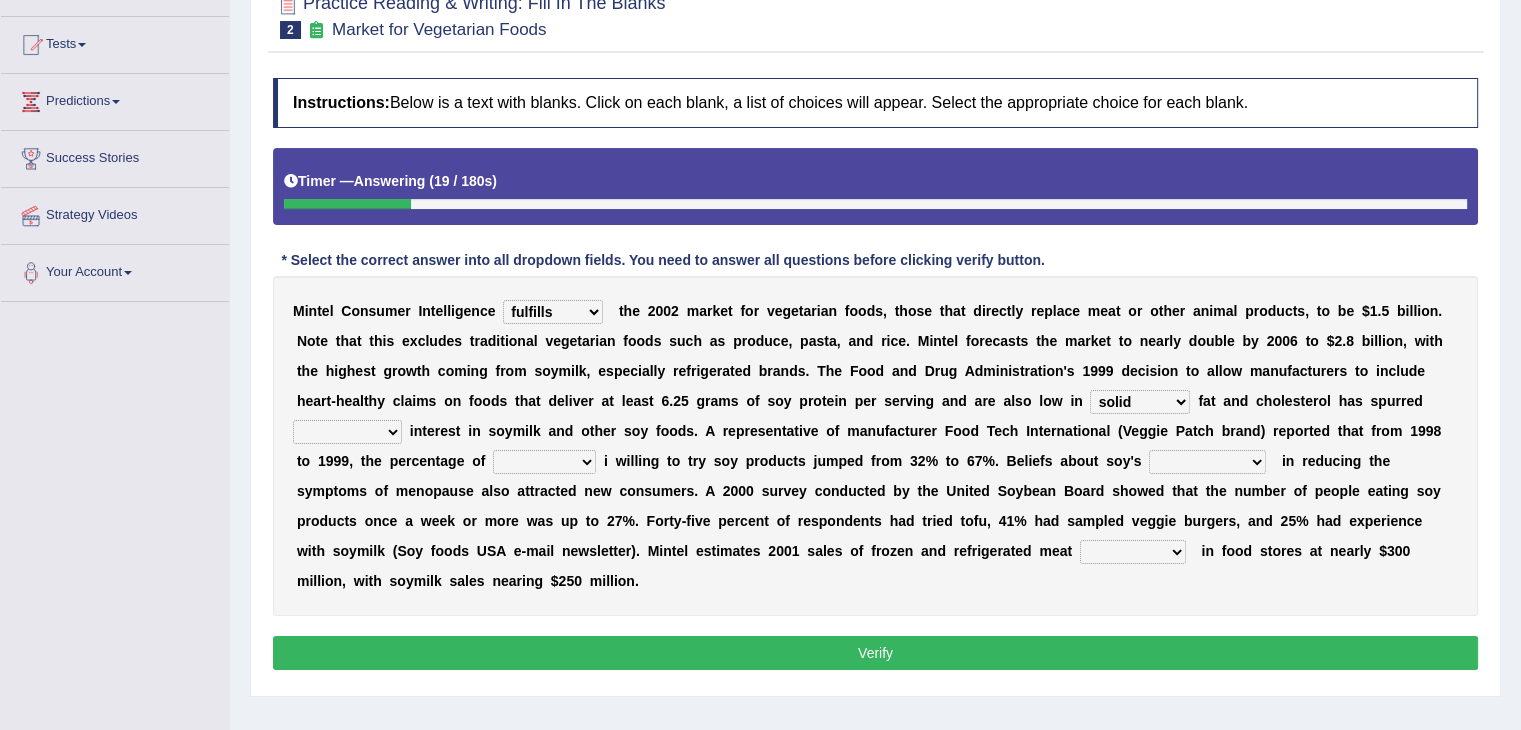 click on "good big tremendous extreme" at bounding box center (347, 432) 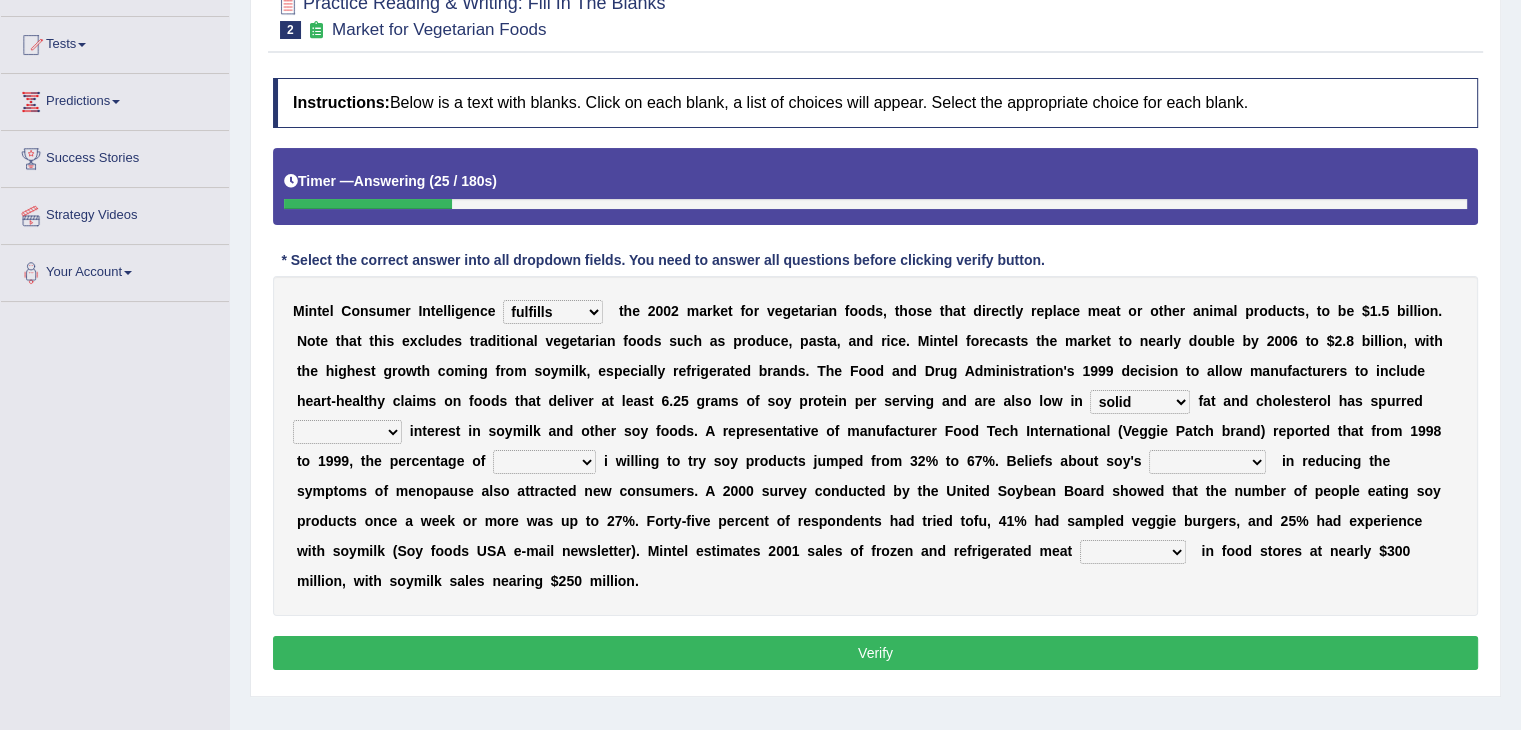 select on "good" 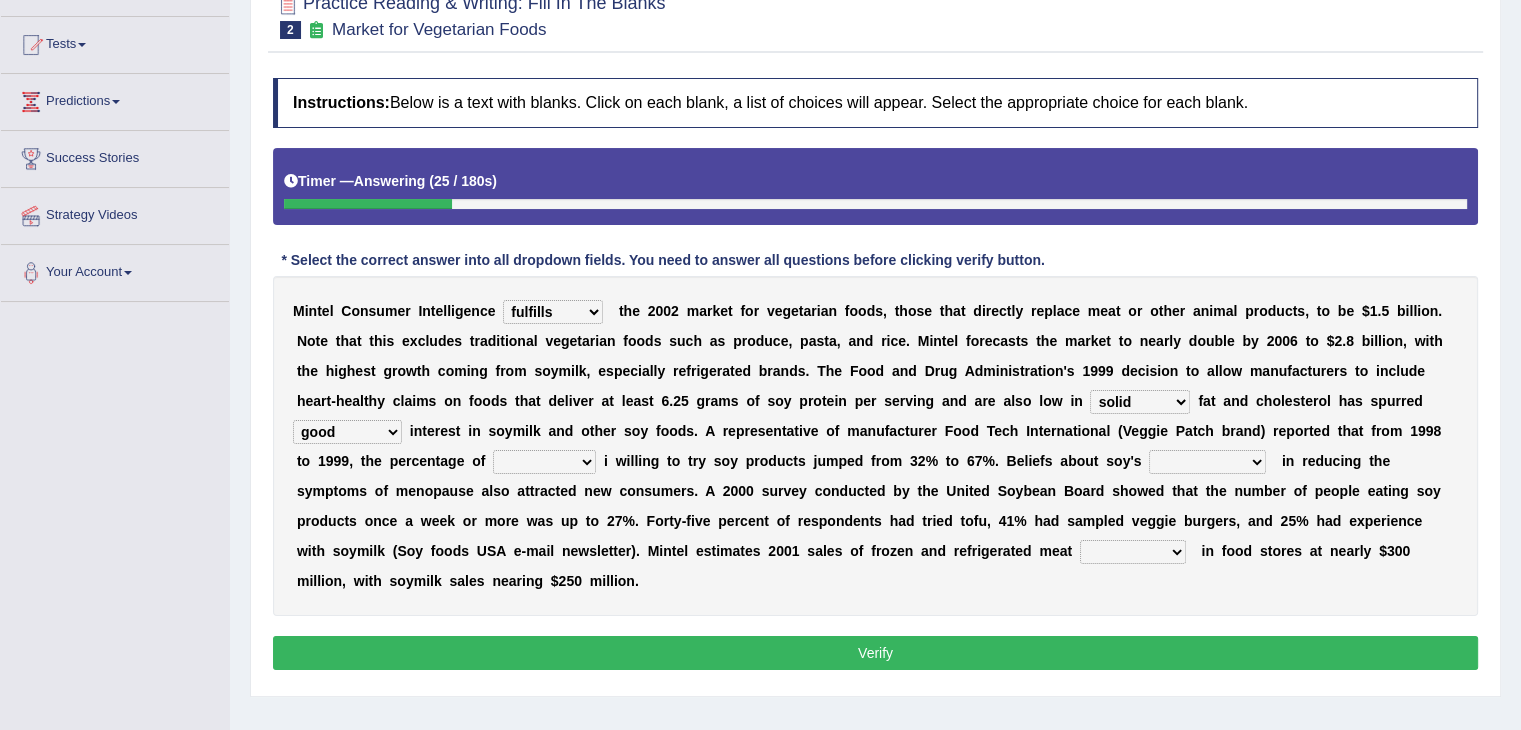 click on "good big tremendous extreme" at bounding box center (347, 432) 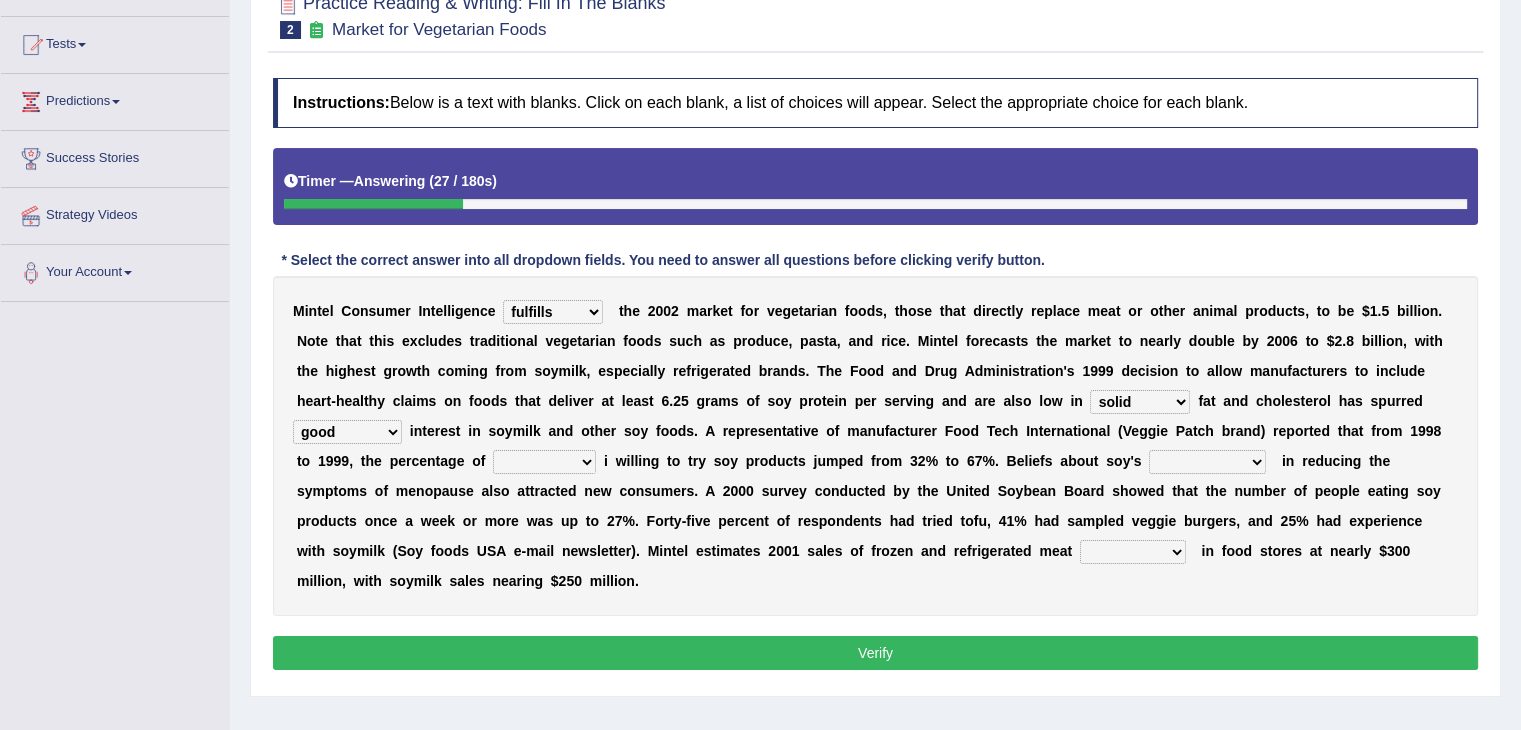 click on "guests consumers customers clients" at bounding box center [544, 462] 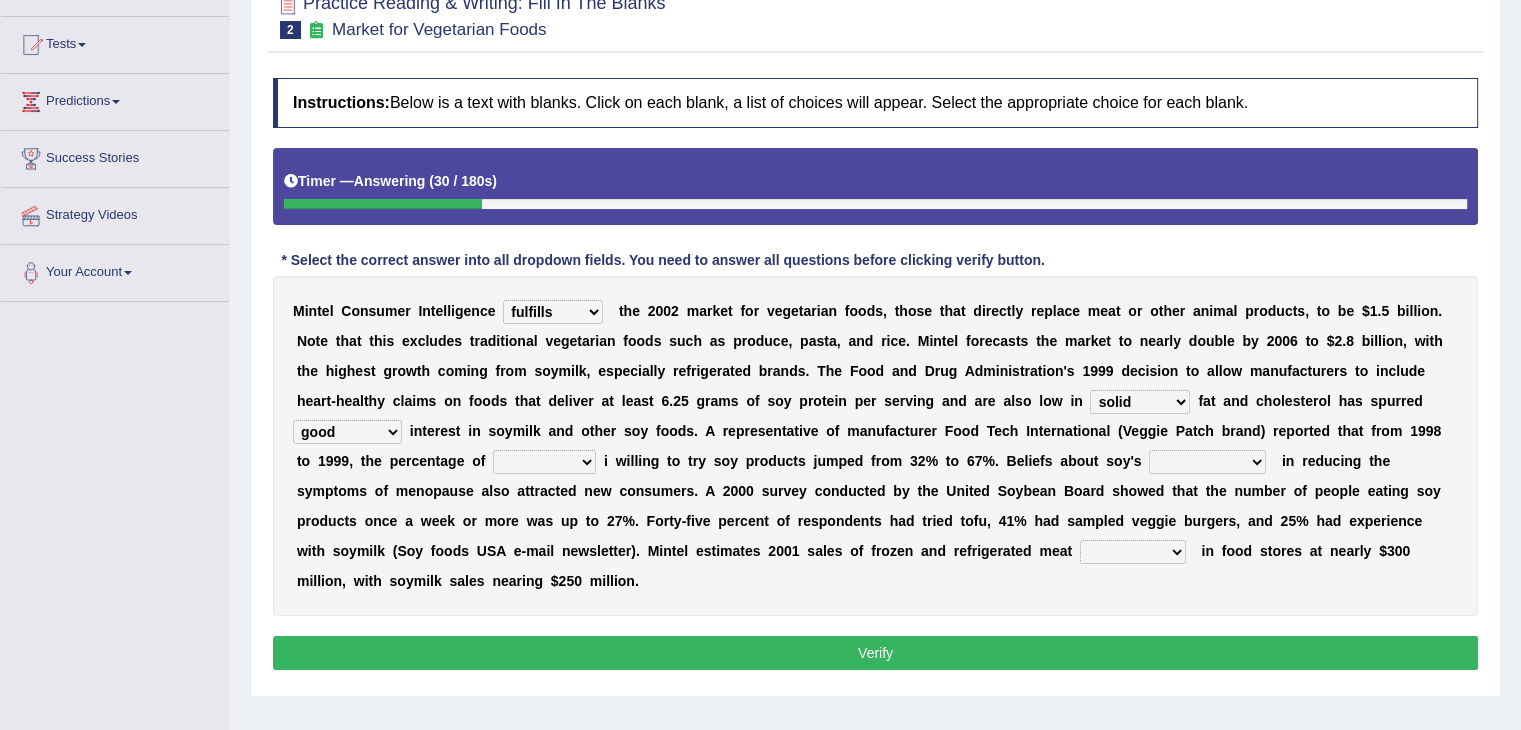 select on "consumers" 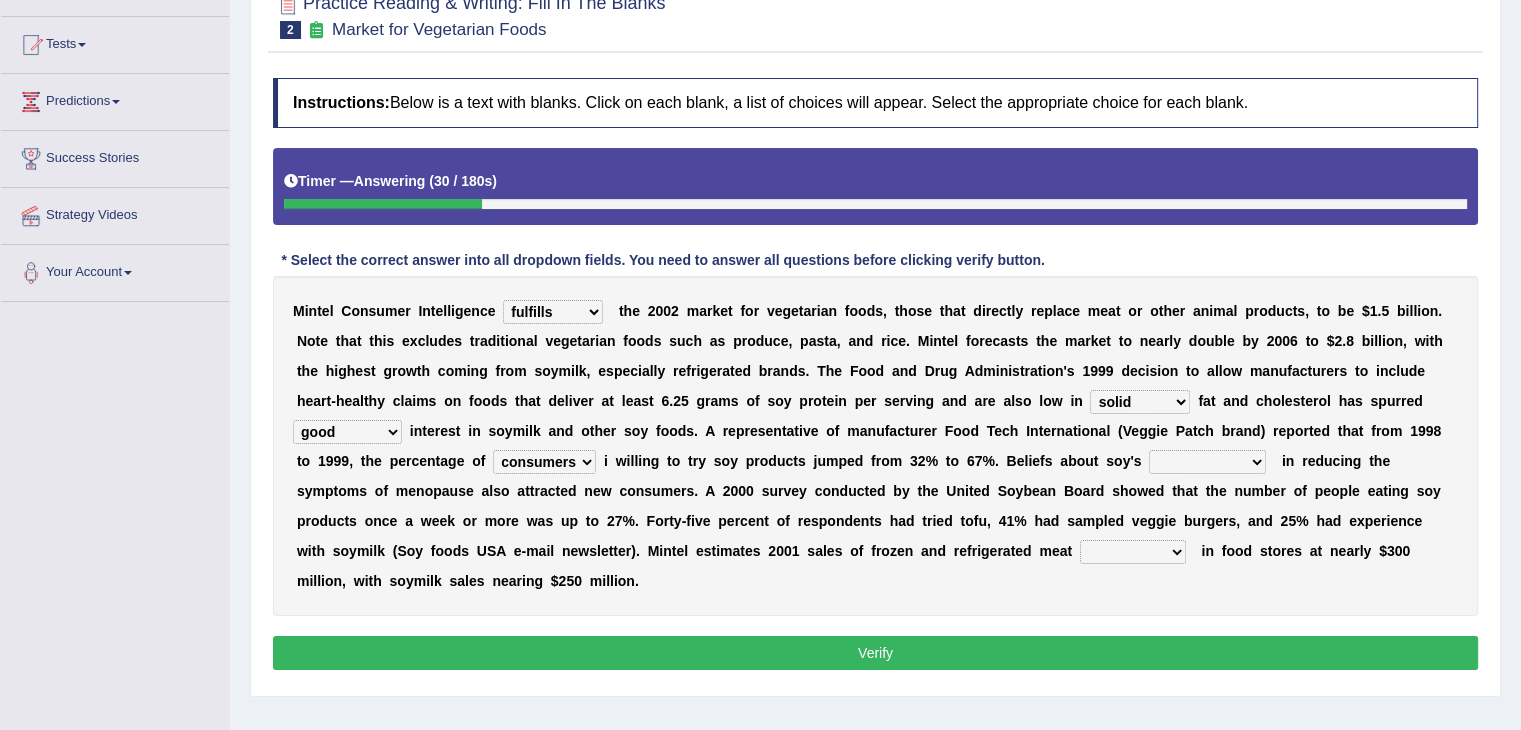 click on "guests consumers customers clients" at bounding box center (544, 462) 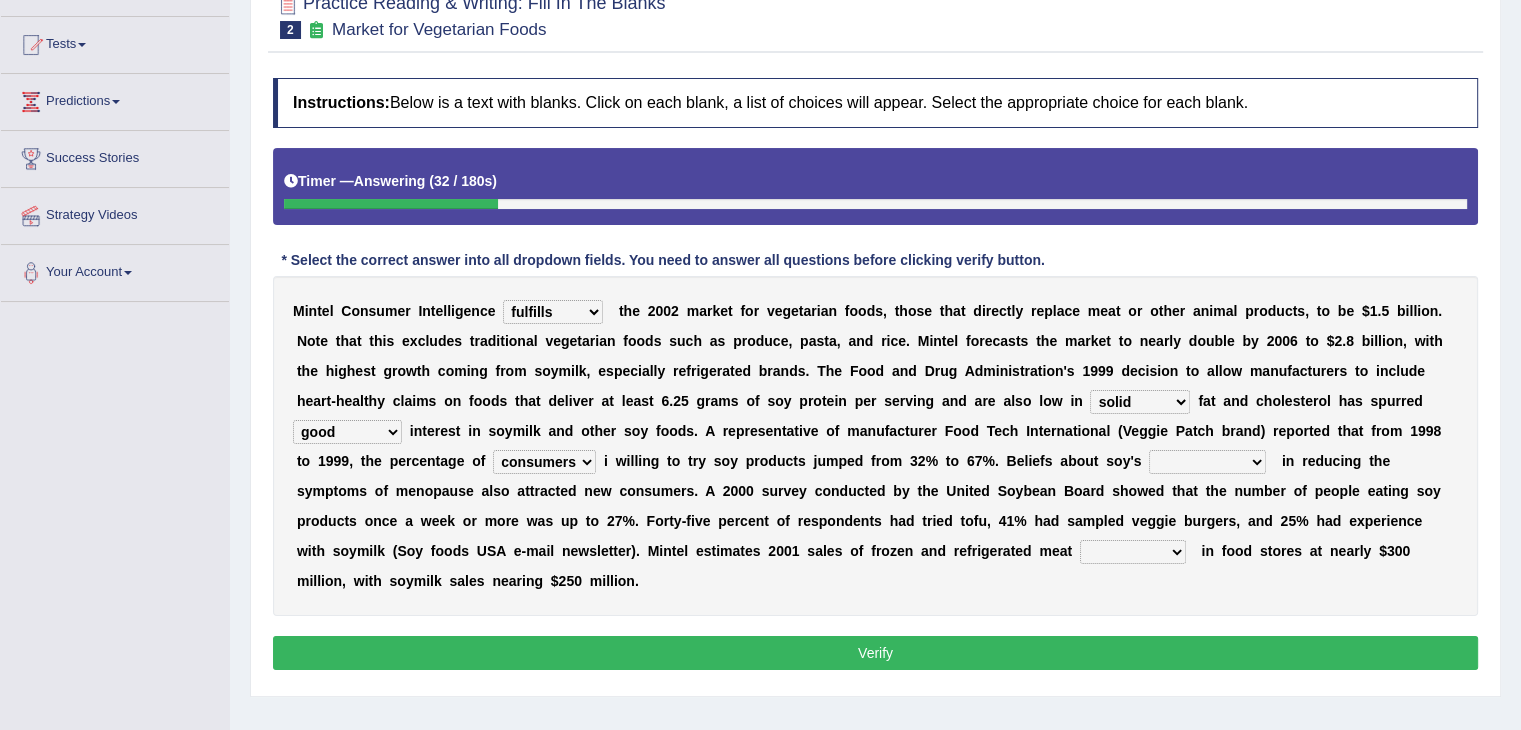 click on "effectiveness timeliness efficiency goodness" at bounding box center [1207, 462] 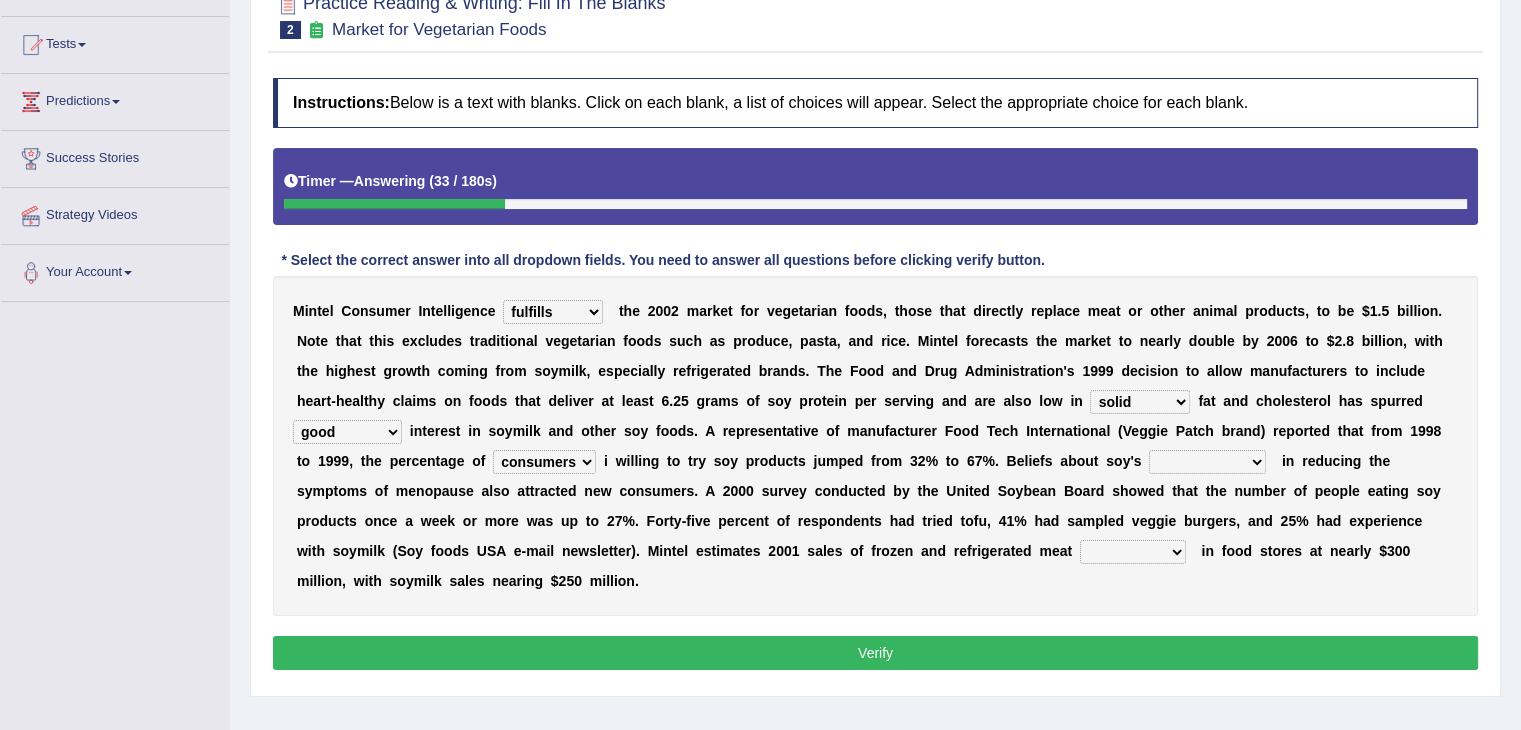 select on "efficiency" 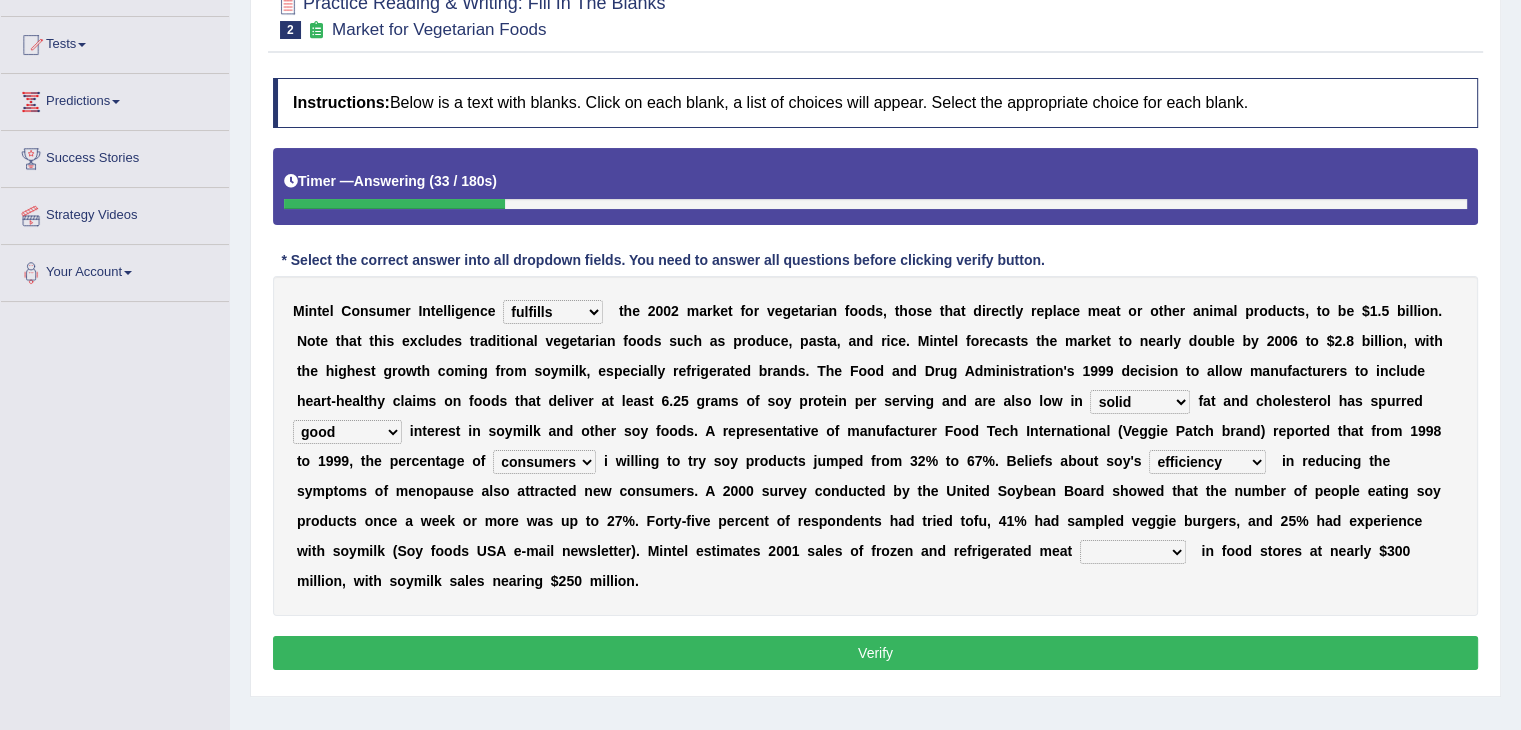 click on "effectiveness timeliness efficiency goodness" at bounding box center [1207, 462] 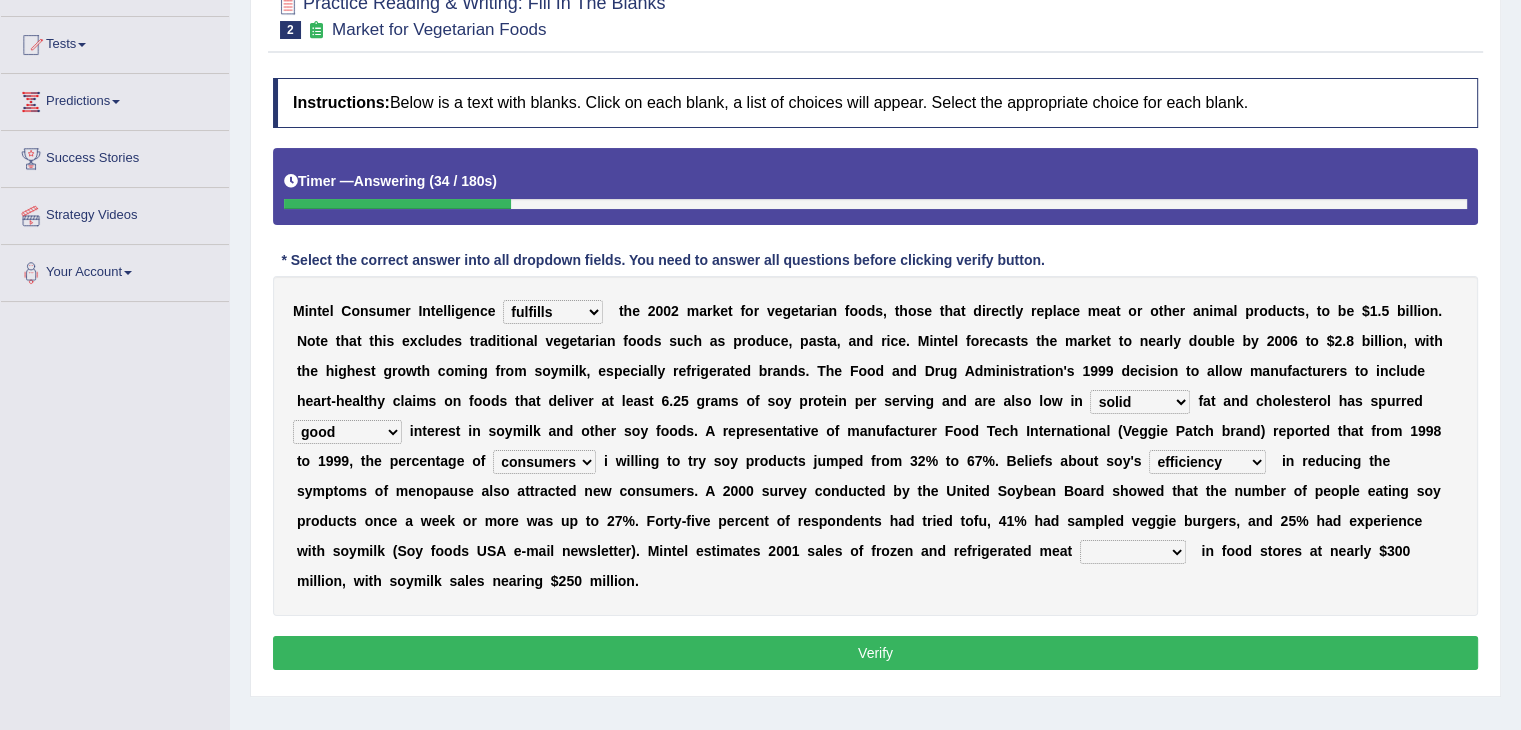 click on "foods choices staffs alternatives" at bounding box center (1133, 552) 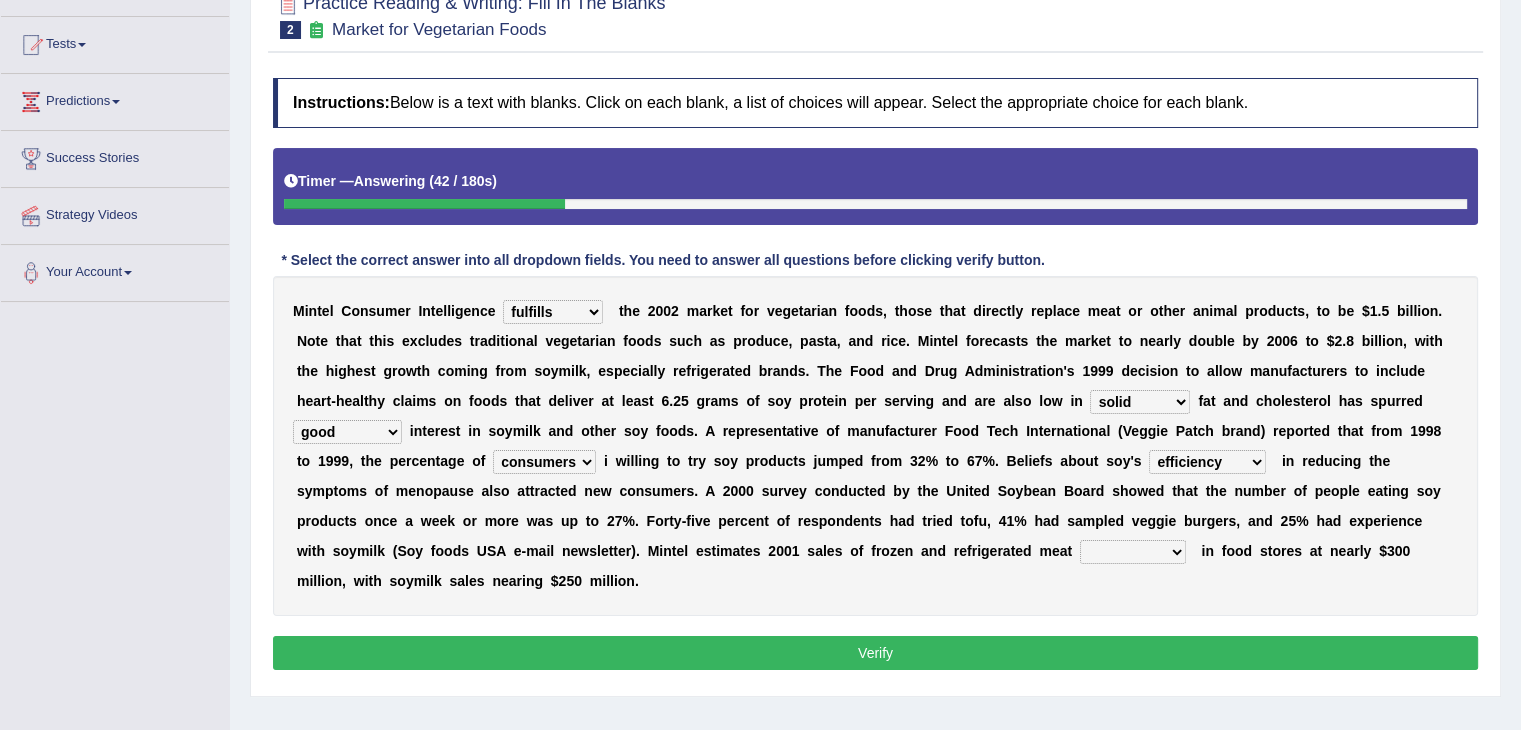 select on "foods" 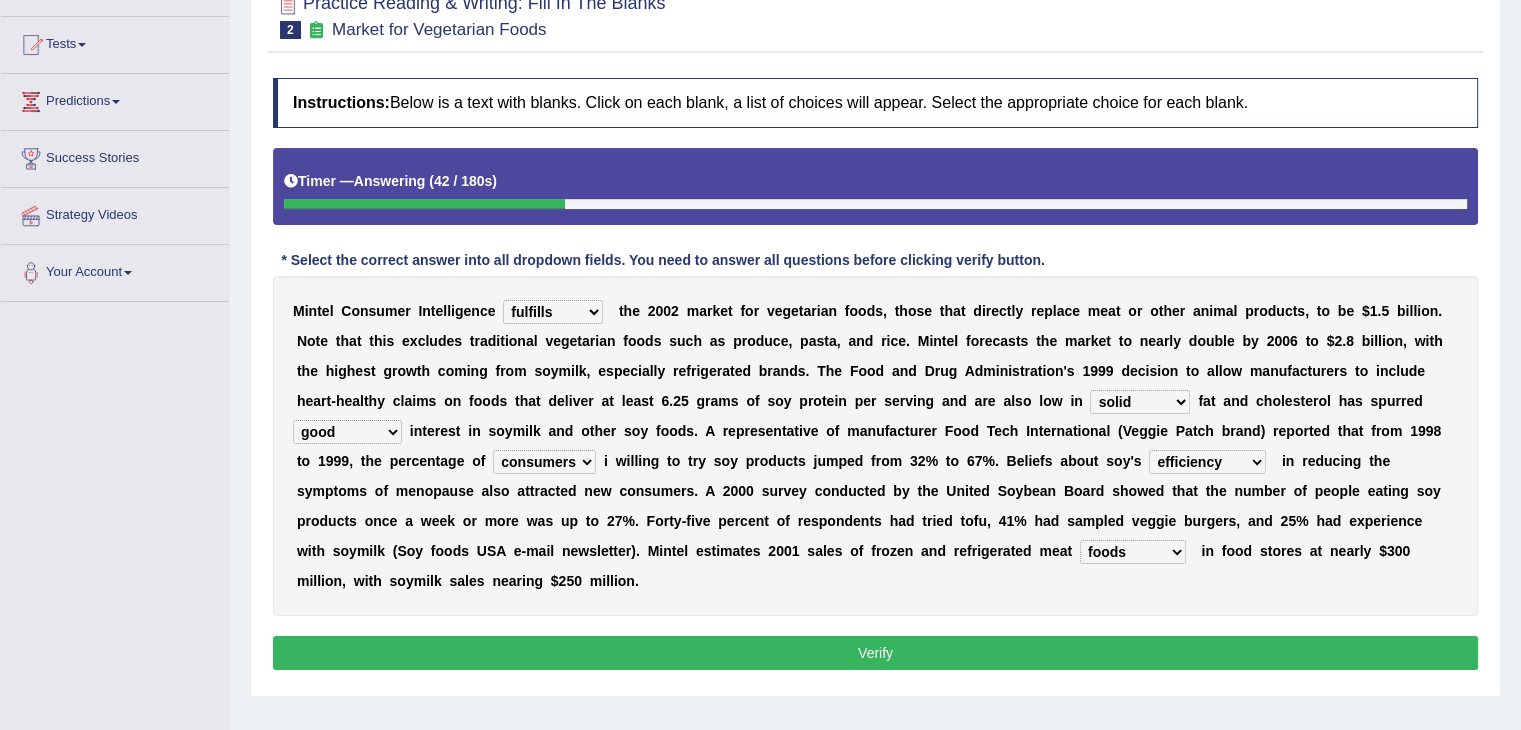 click on "foods choices staffs alternatives" at bounding box center (1133, 552) 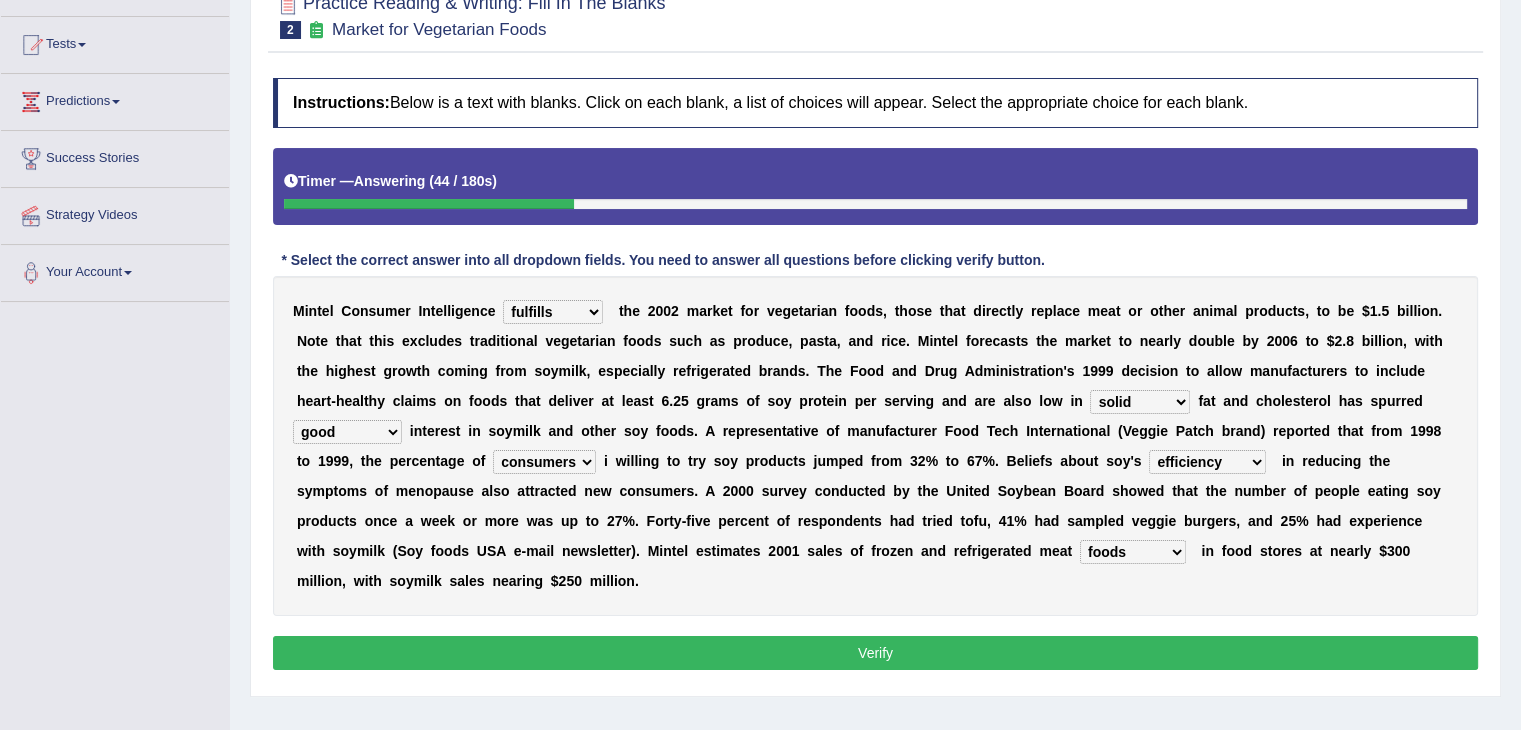 click on "Verify" at bounding box center [875, 653] 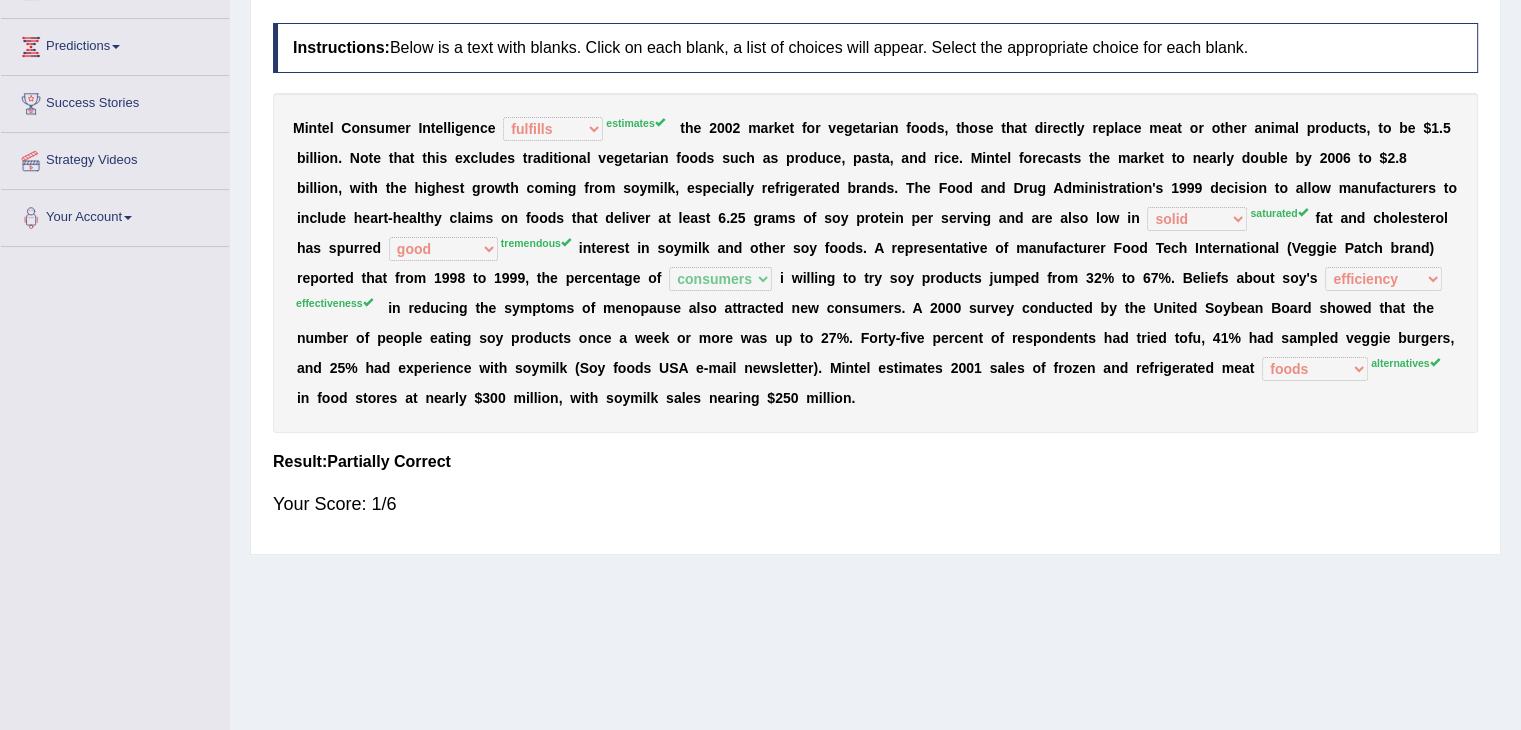 scroll, scrollTop: 0, scrollLeft: 0, axis: both 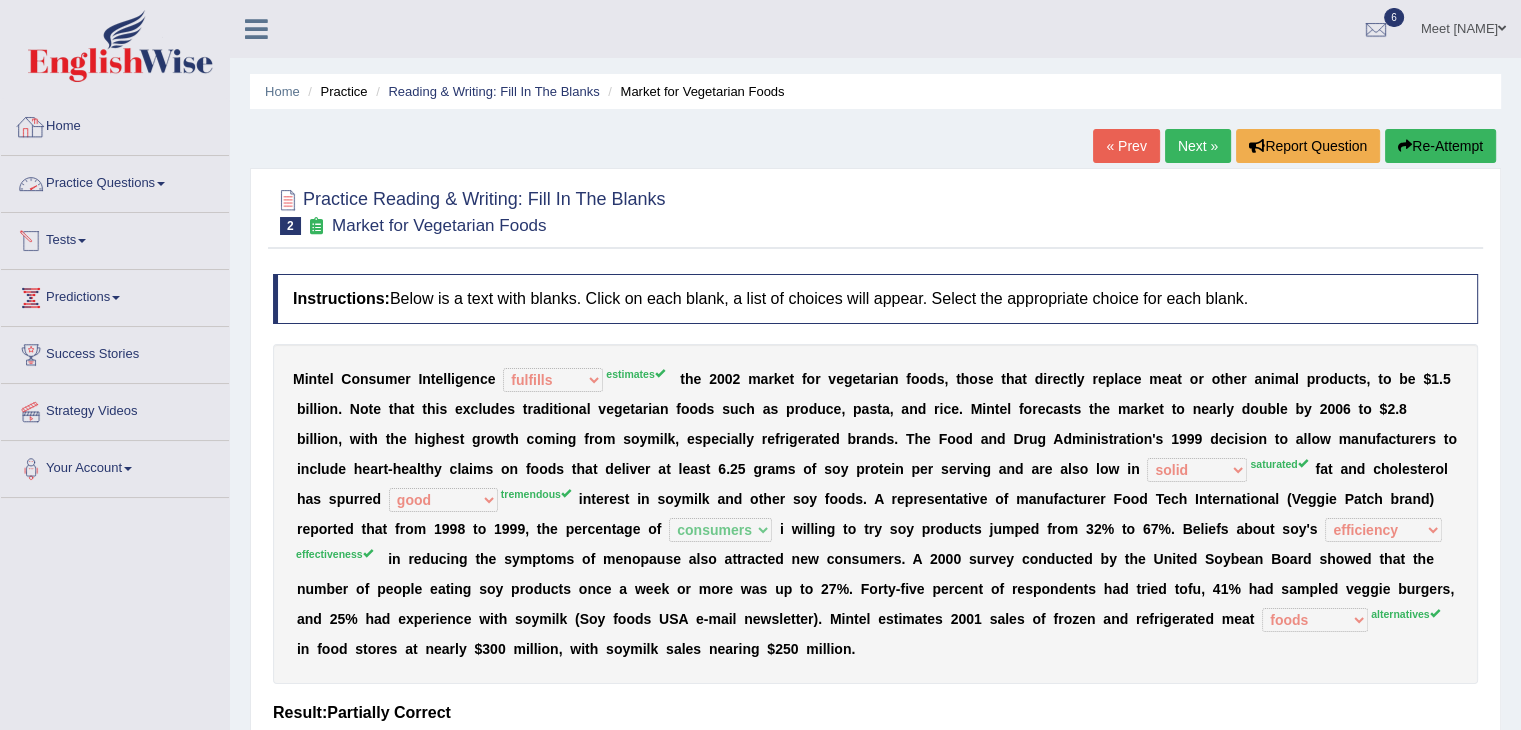 click at bounding box center (31, 127) 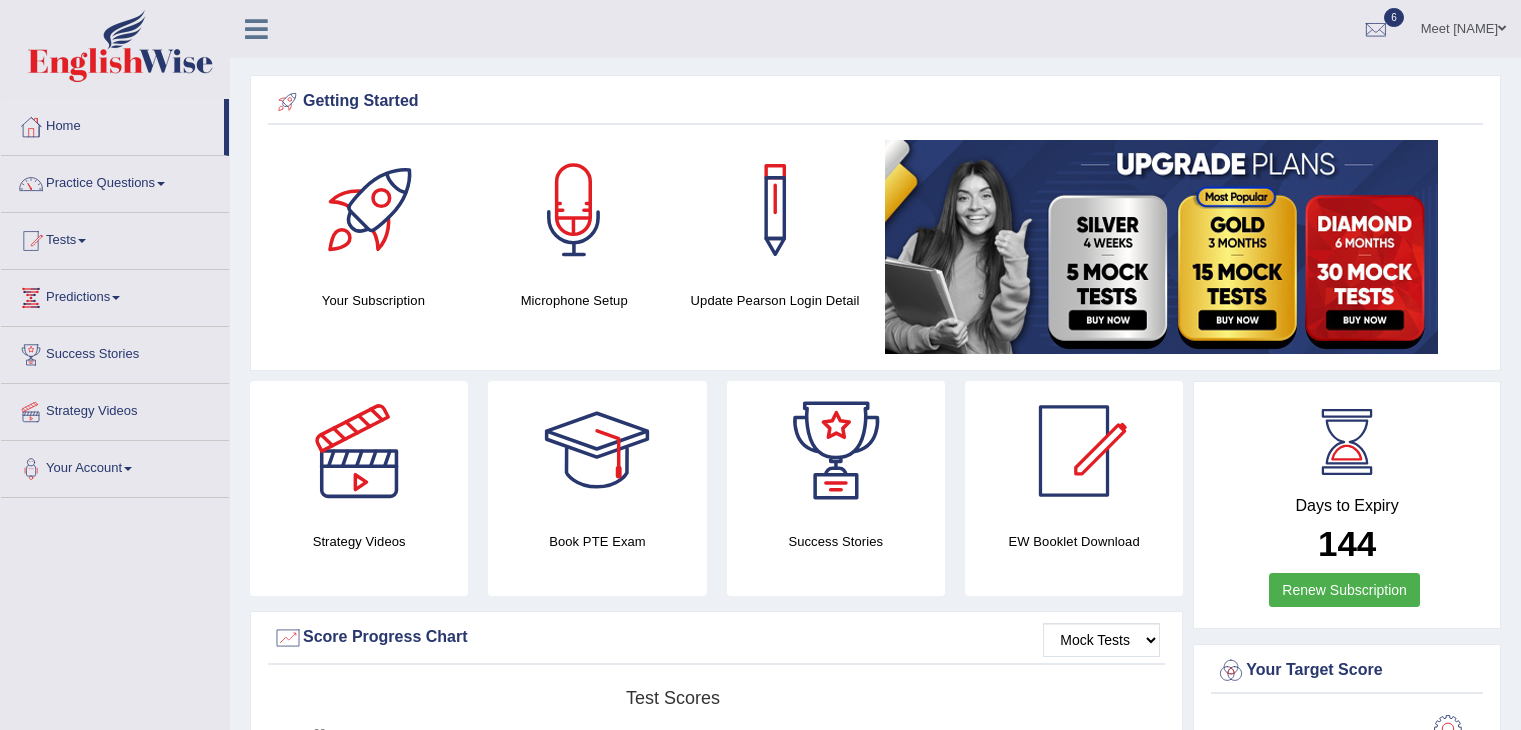 scroll, scrollTop: 0, scrollLeft: 0, axis: both 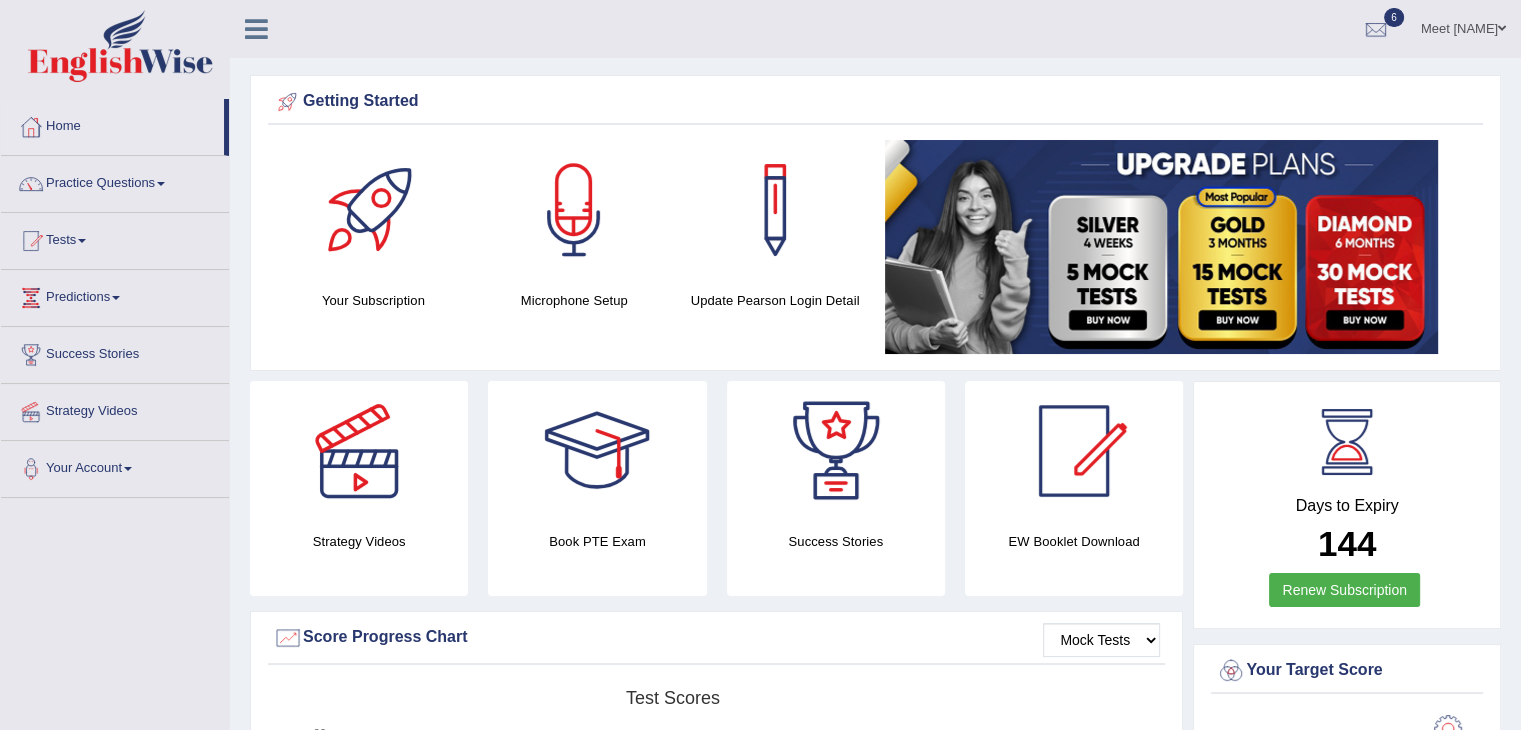 click at bounding box center (82, 241) 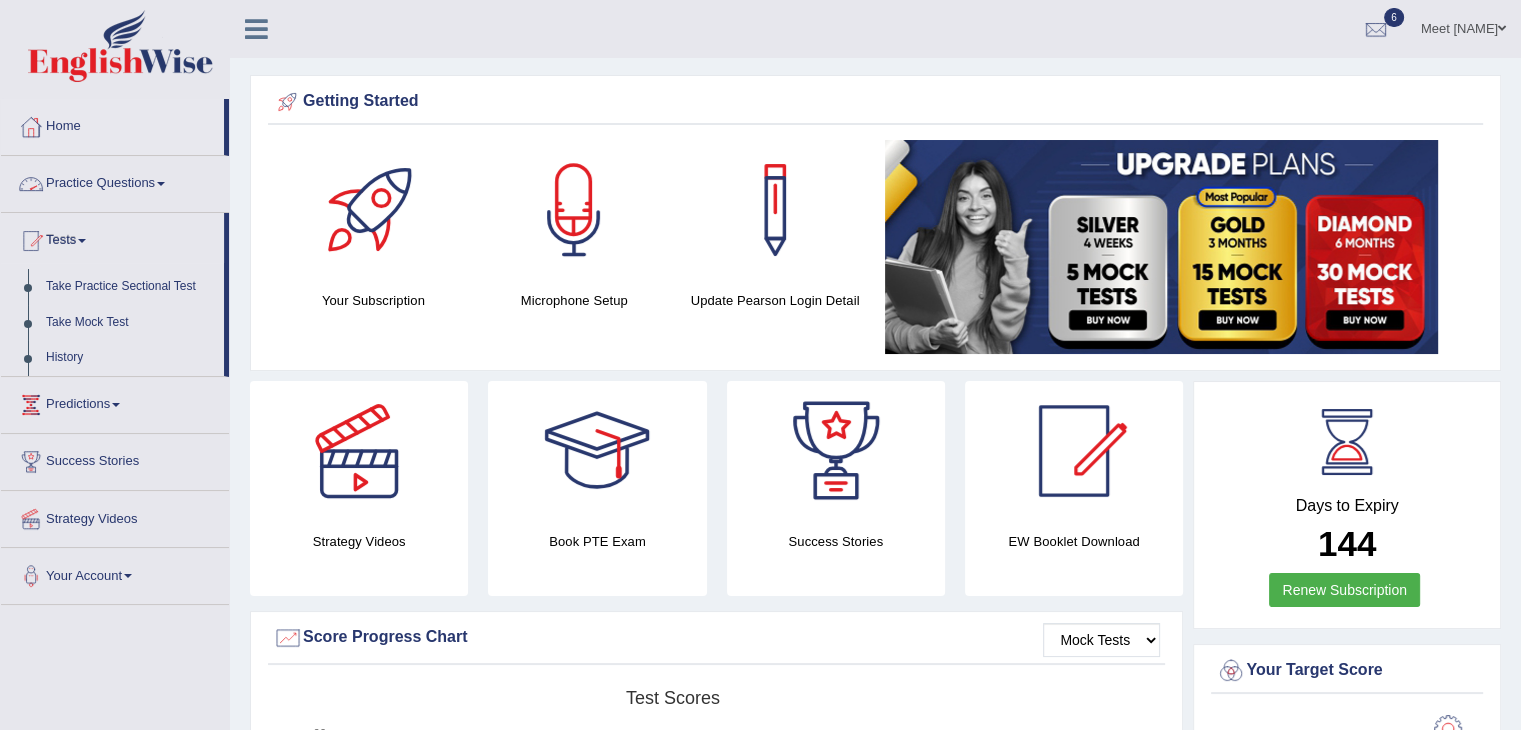 click on "Practice Questions" at bounding box center [115, 181] 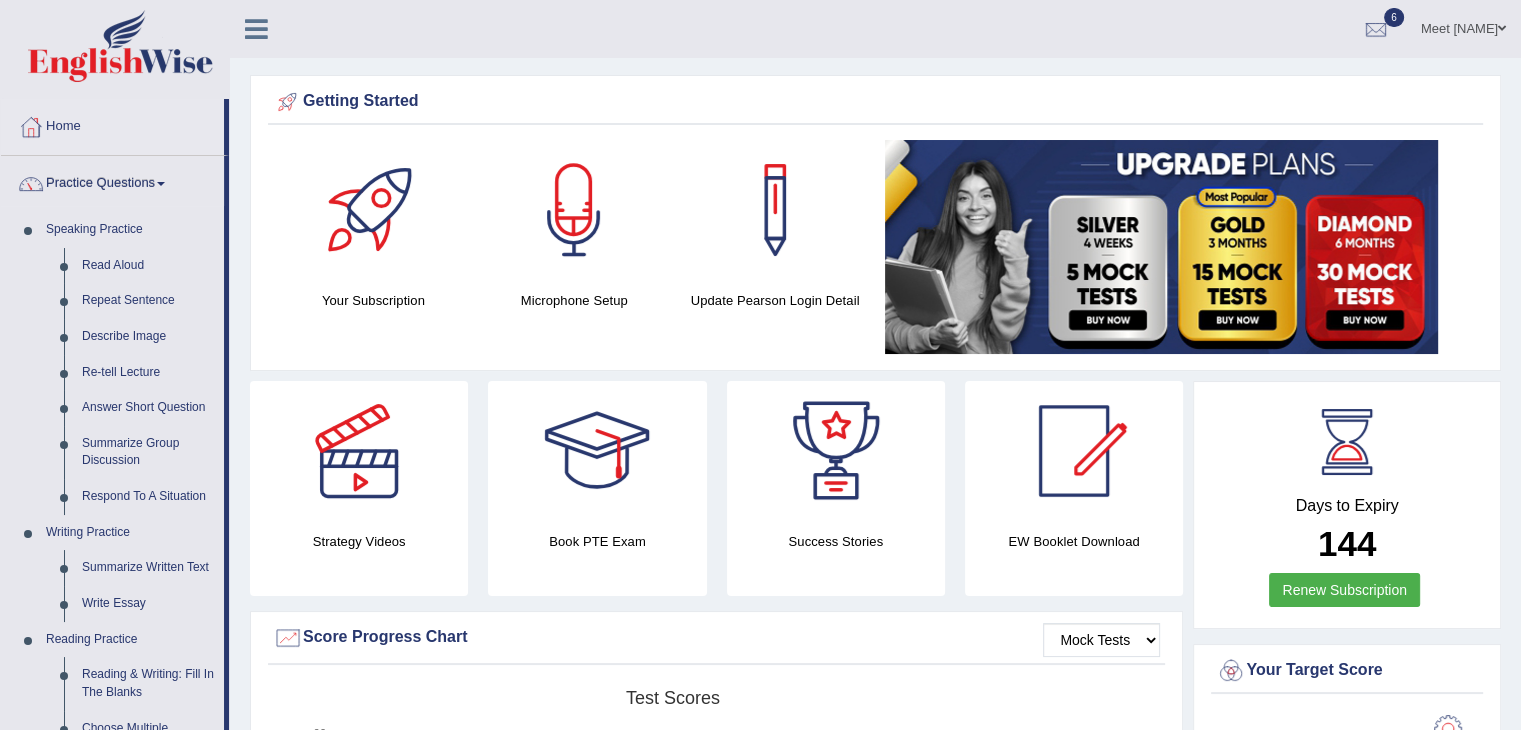 click on "Practice Questions" at bounding box center (112, 181) 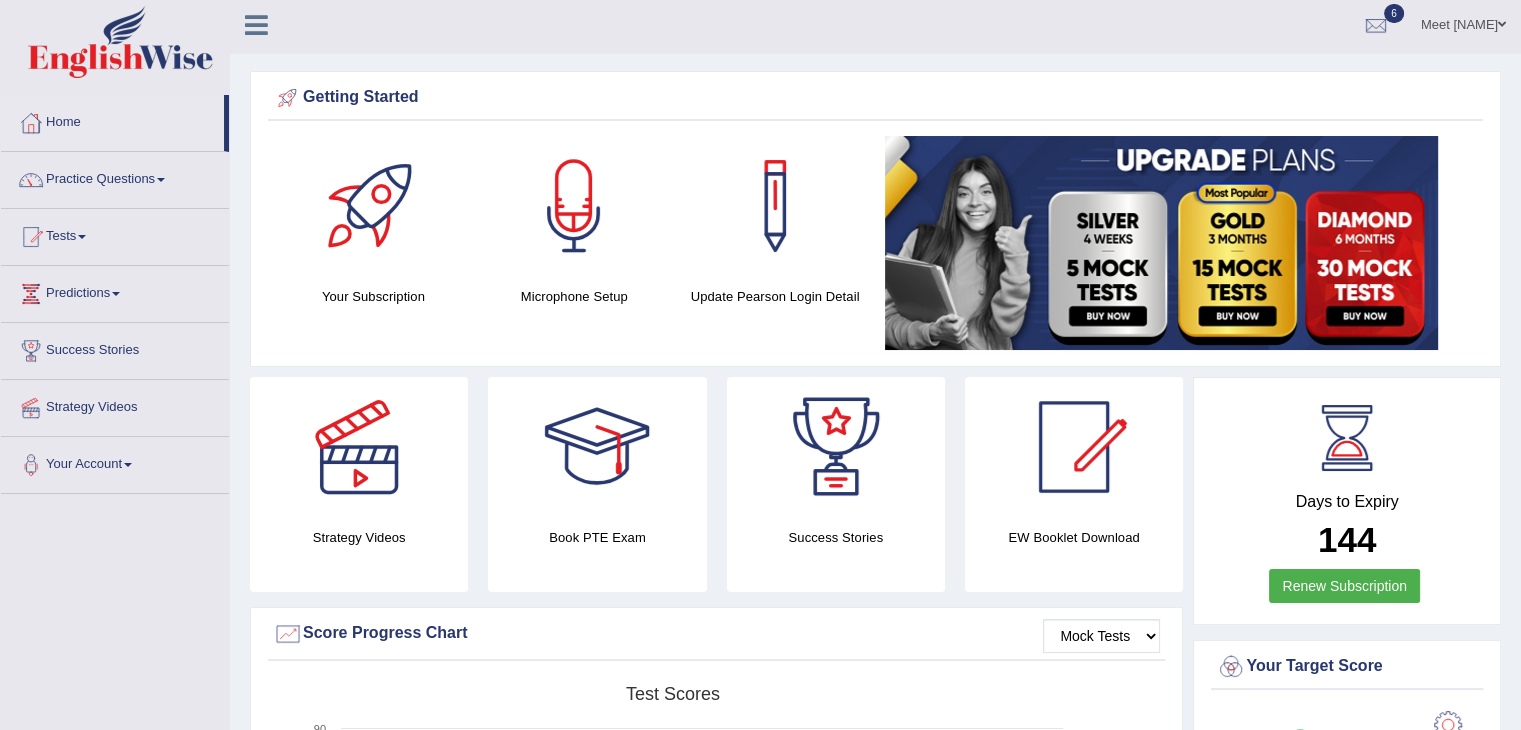 scroll, scrollTop: 0, scrollLeft: 0, axis: both 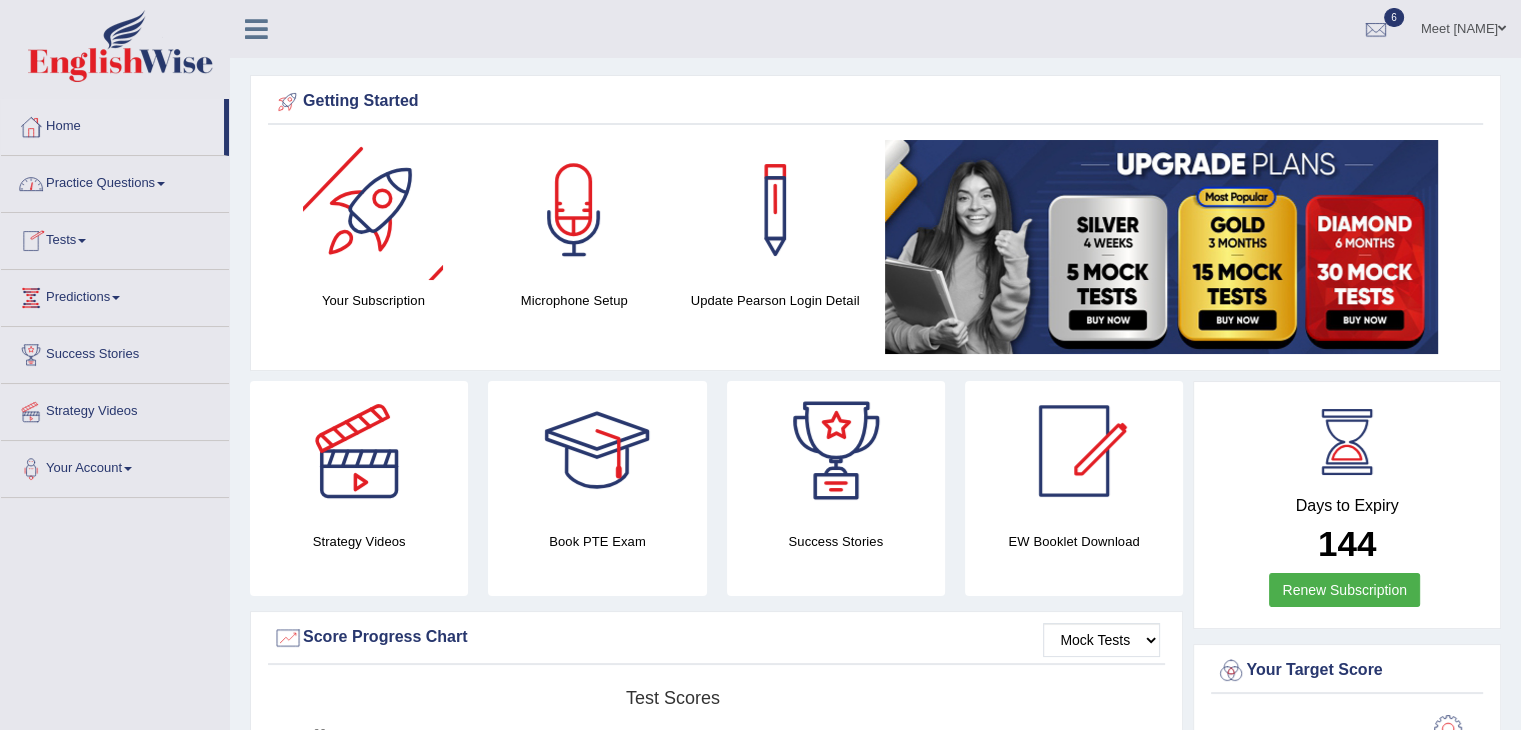 click at bounding box center (373, 210) 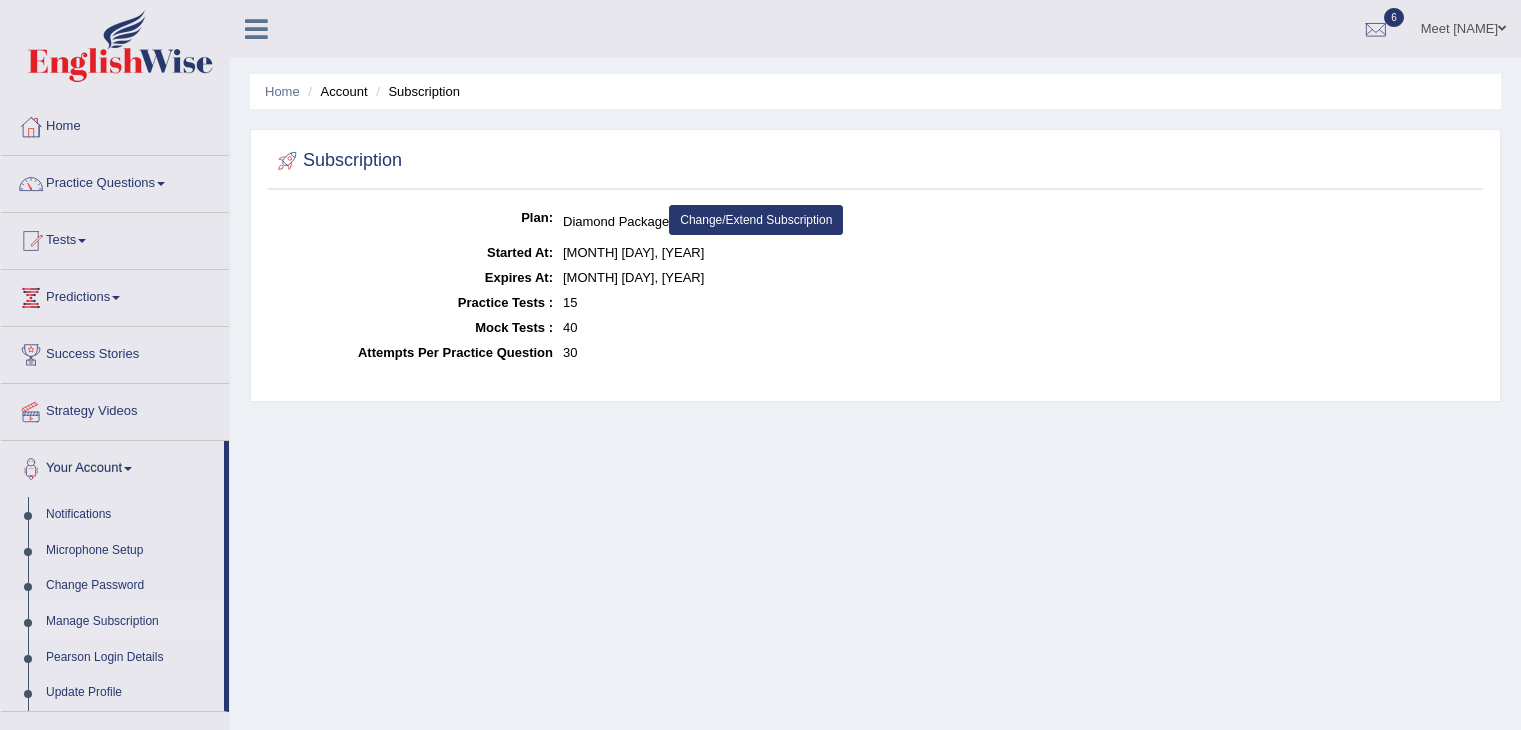 scroll, scrollTop: 38, scrollLeft: 0, axis: vertical 